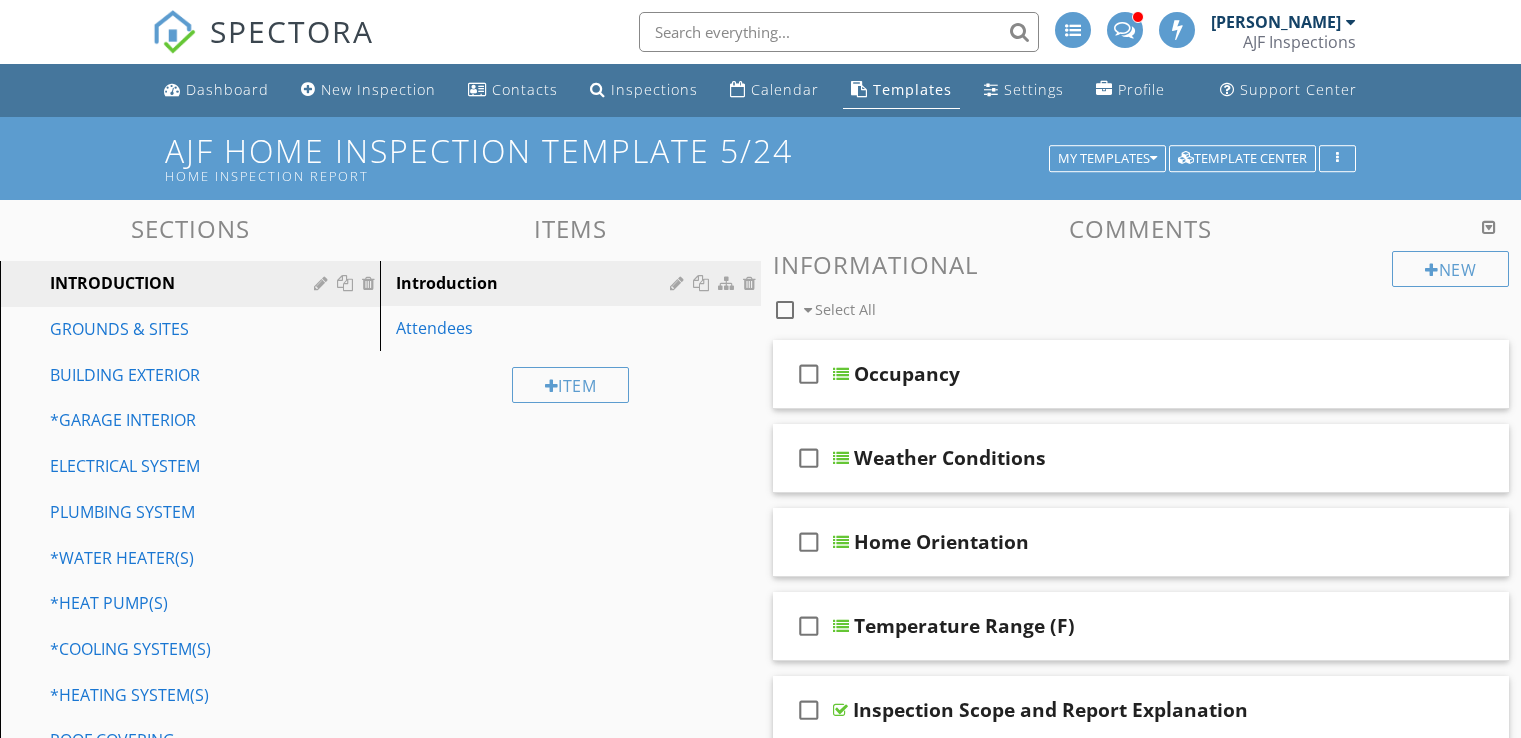 scroll, scrollTop: 0, scrollLeft: 0, axis: both 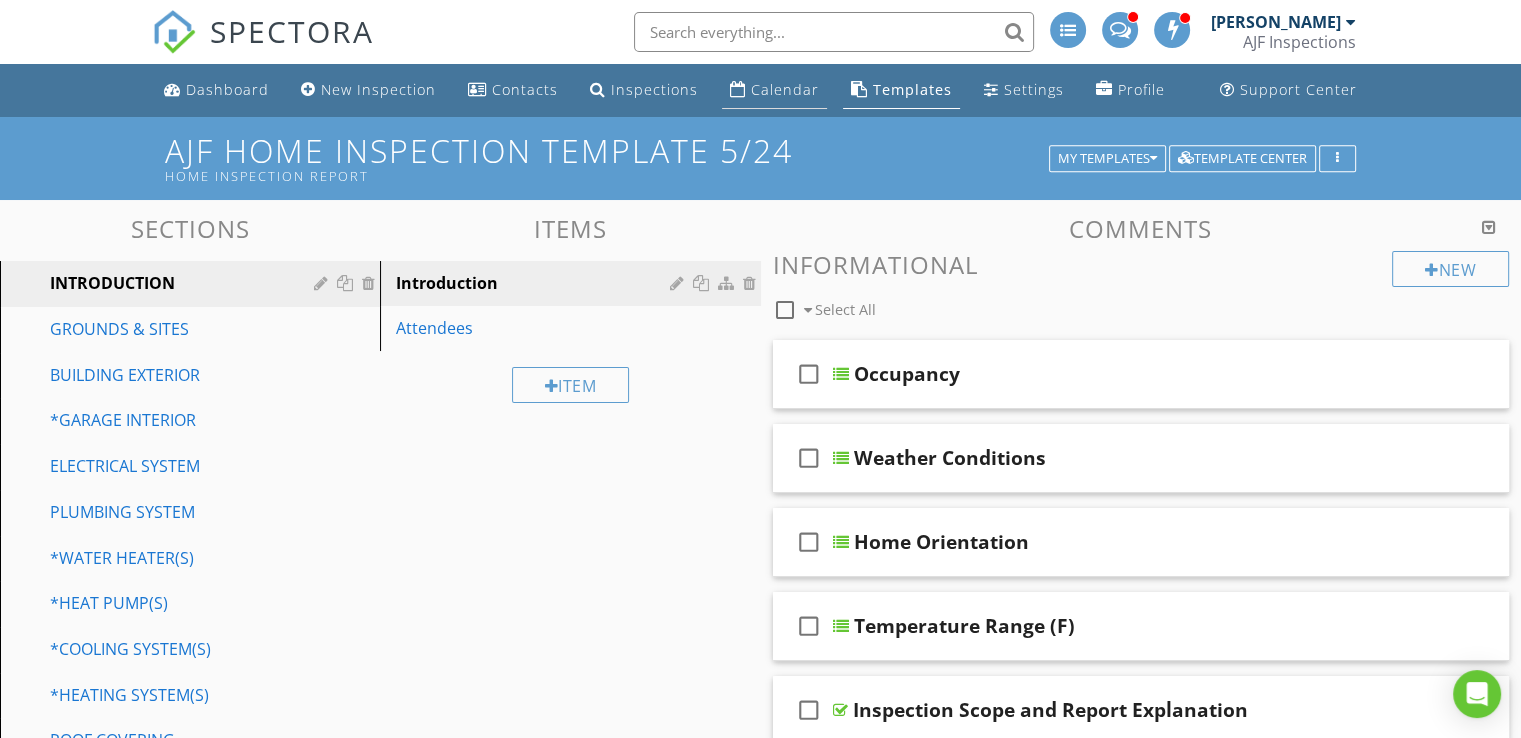 click on "Calendar" at bounding box center (785, 89) 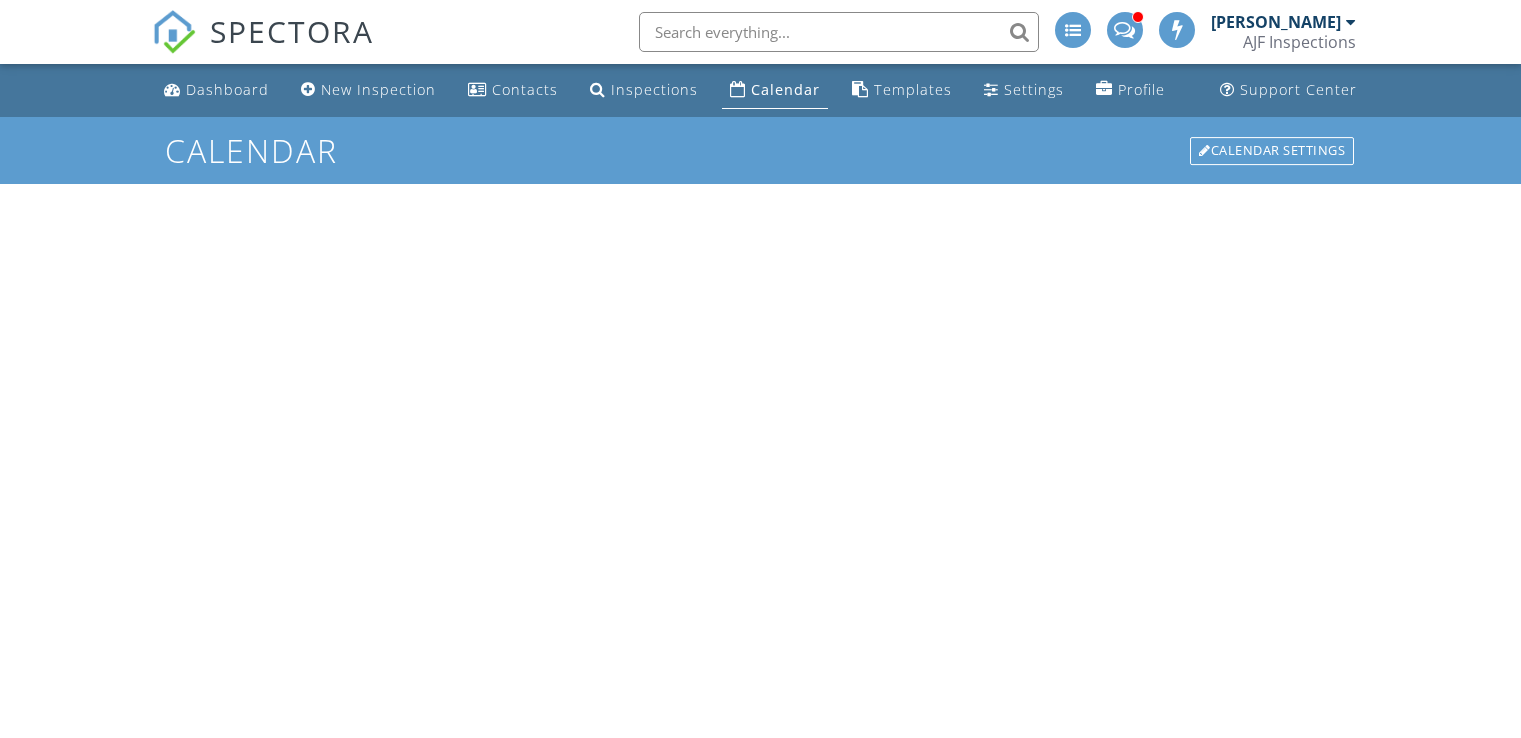 scroll, scrollTop: 0, scrollLeft: 0, axis: both 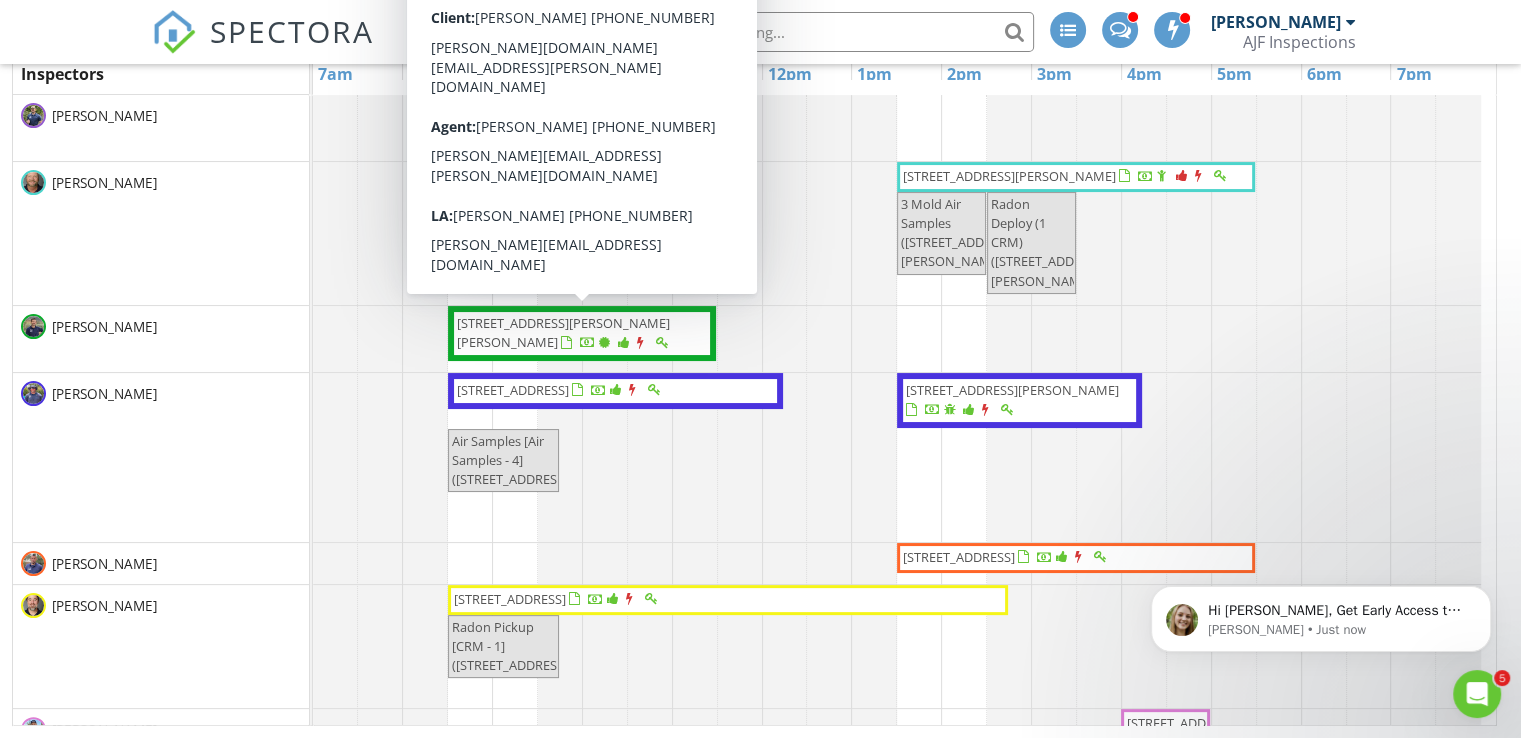 click on "[PERSON_NAME]" at bounding box center [161, 233] 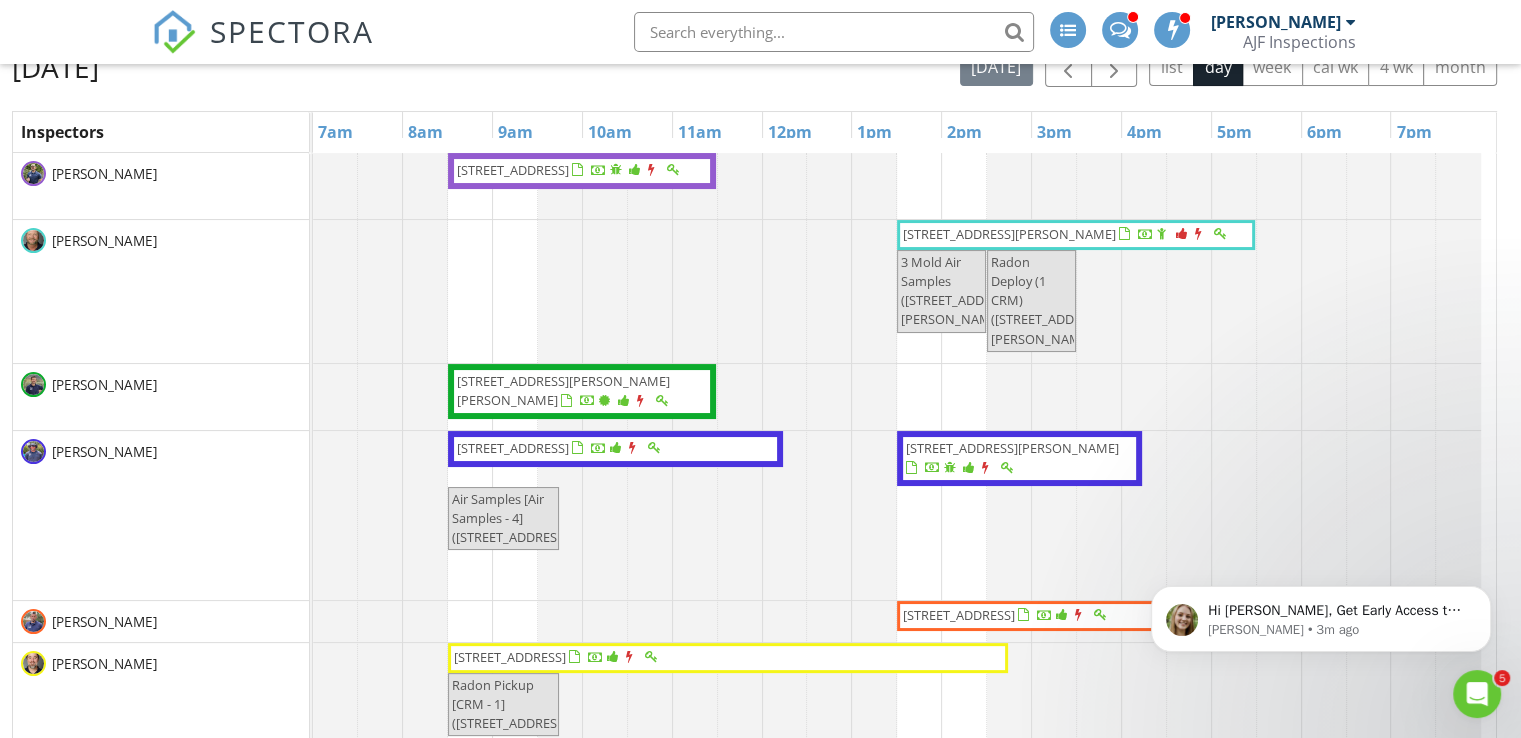 scroll, scrollTop: 436, scrollLeft: 0, axis: vertical 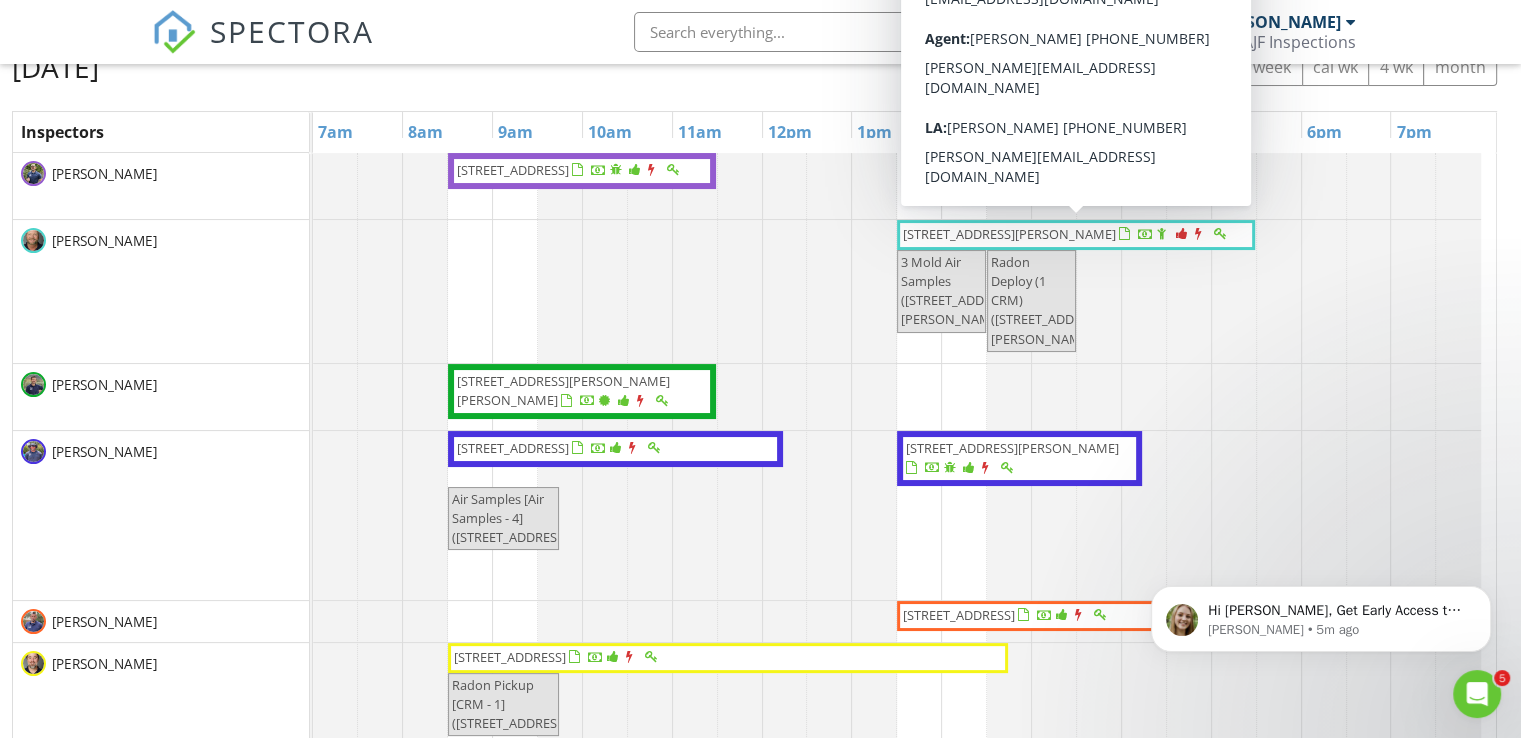 click on "[STREET_ADDRESS][PERSON_NAME]" at bounding box center (1009, 234) 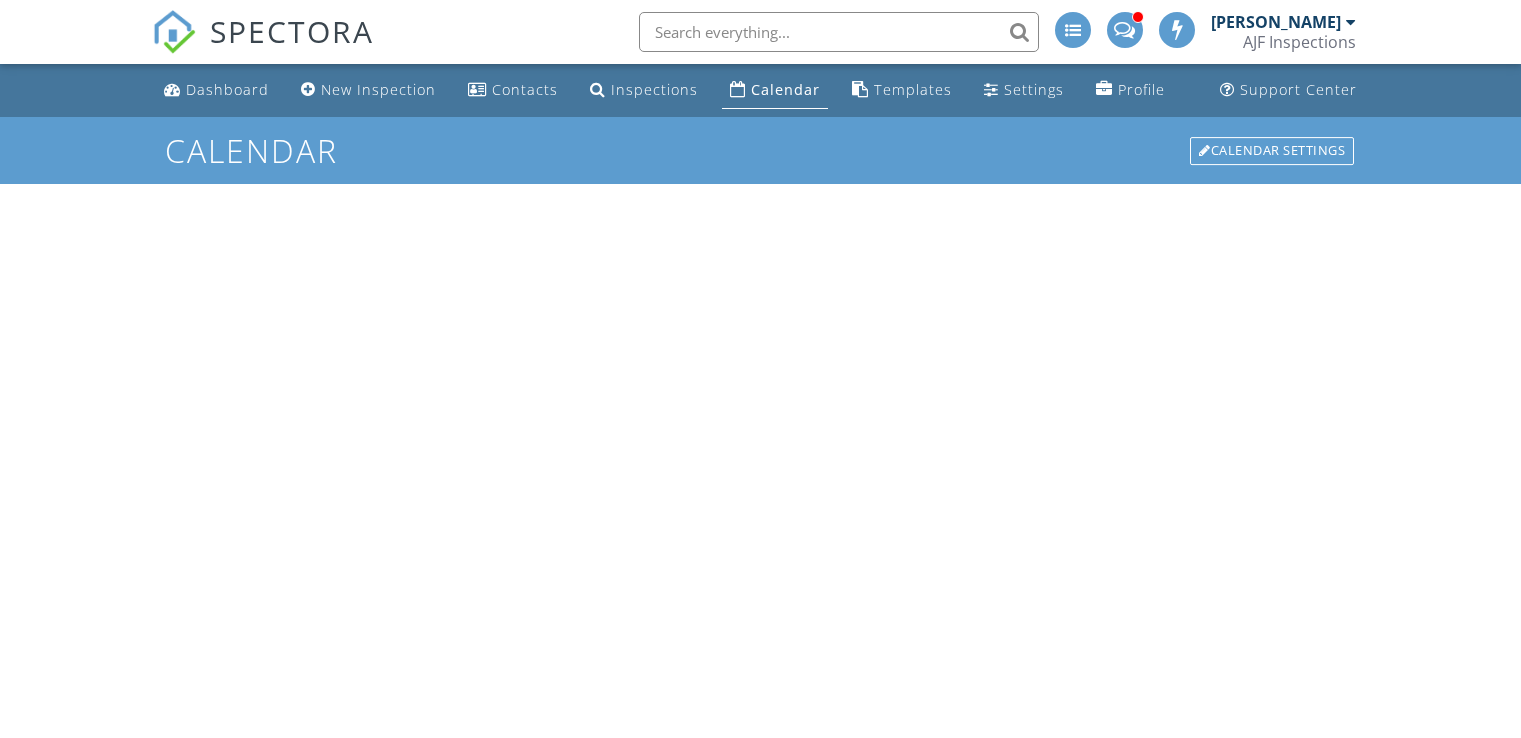 scroll, scrollTop: 0, scrollLeft: 0, axis: both 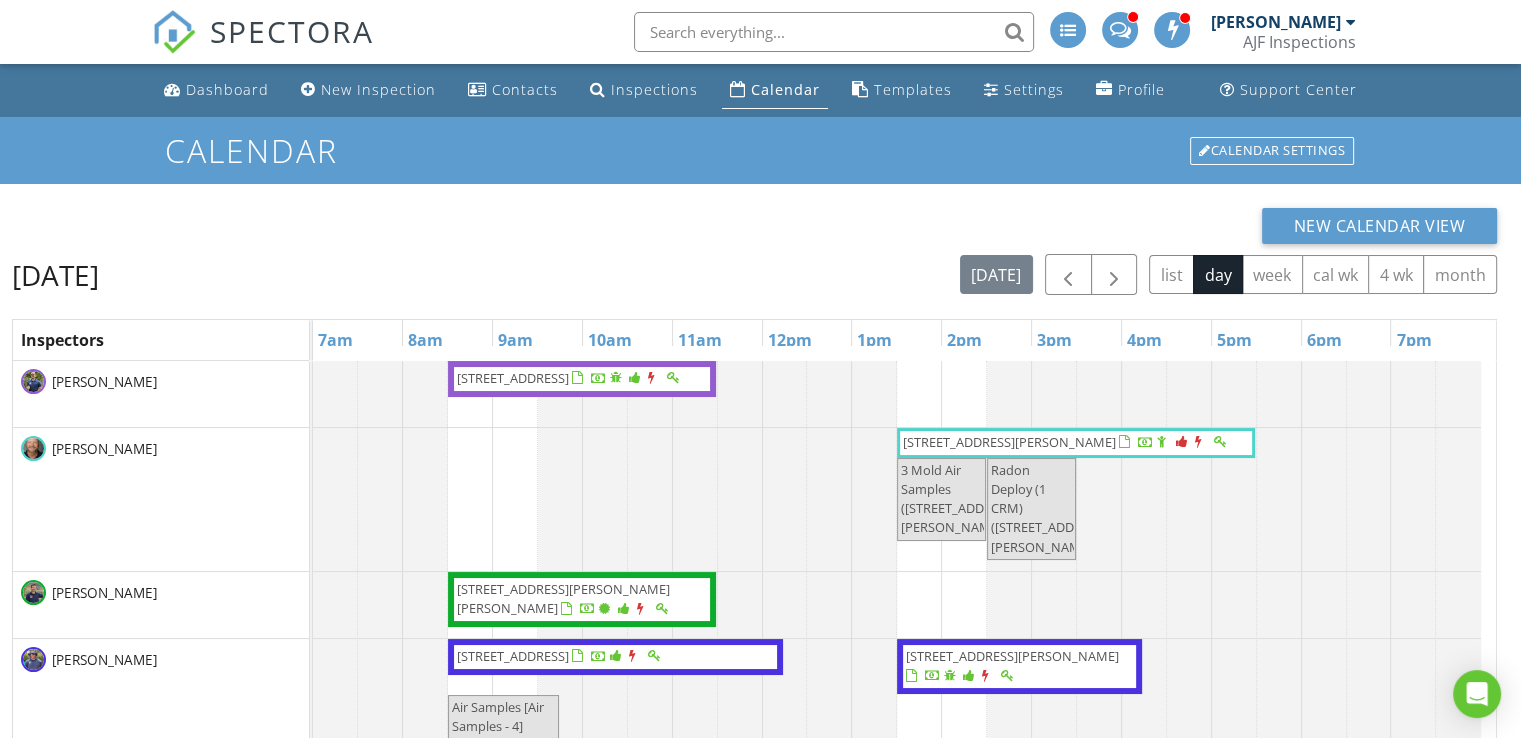 click on "New Calendar View" at bounding box center (754, 226) 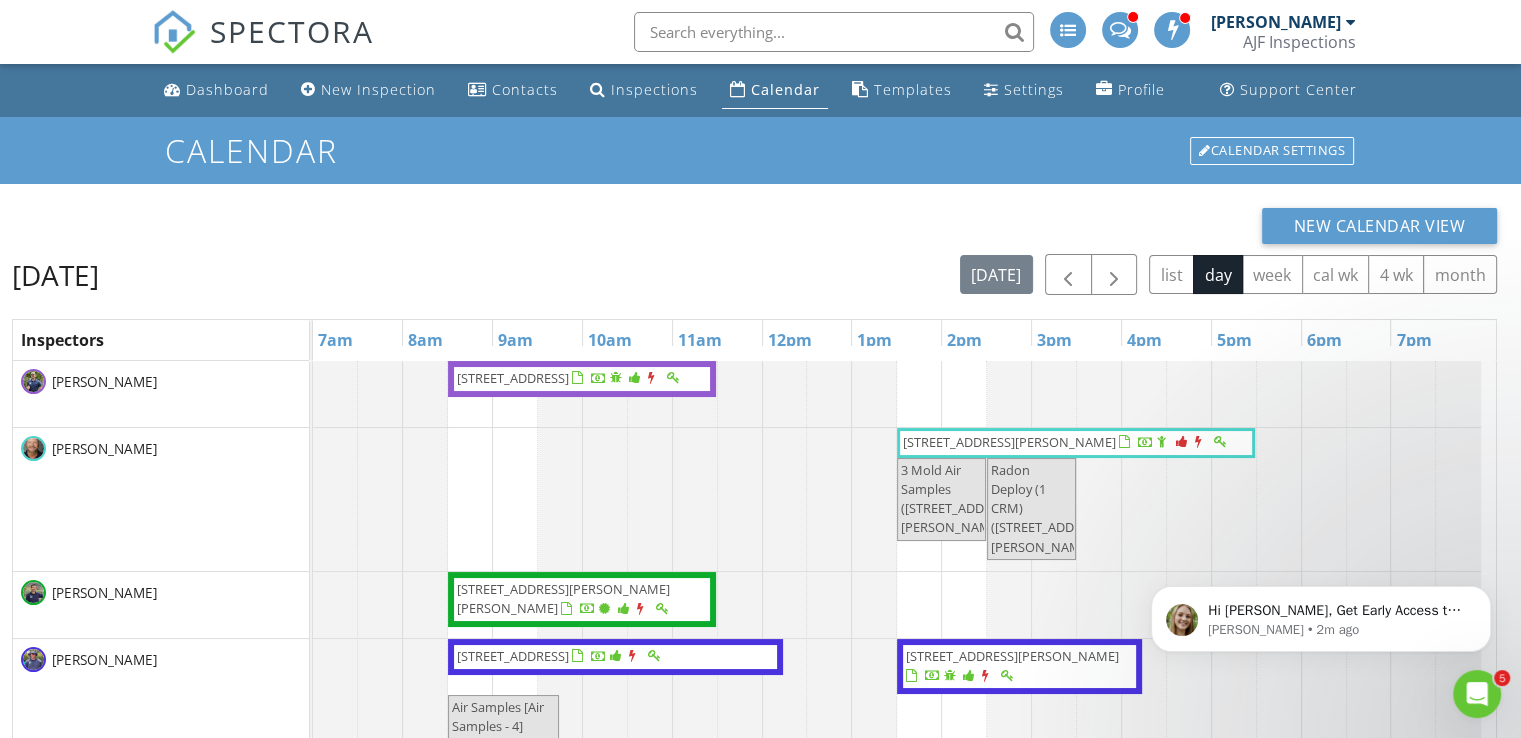 scroll, scrollTop: 0, scrollLeft: 0, axis: both 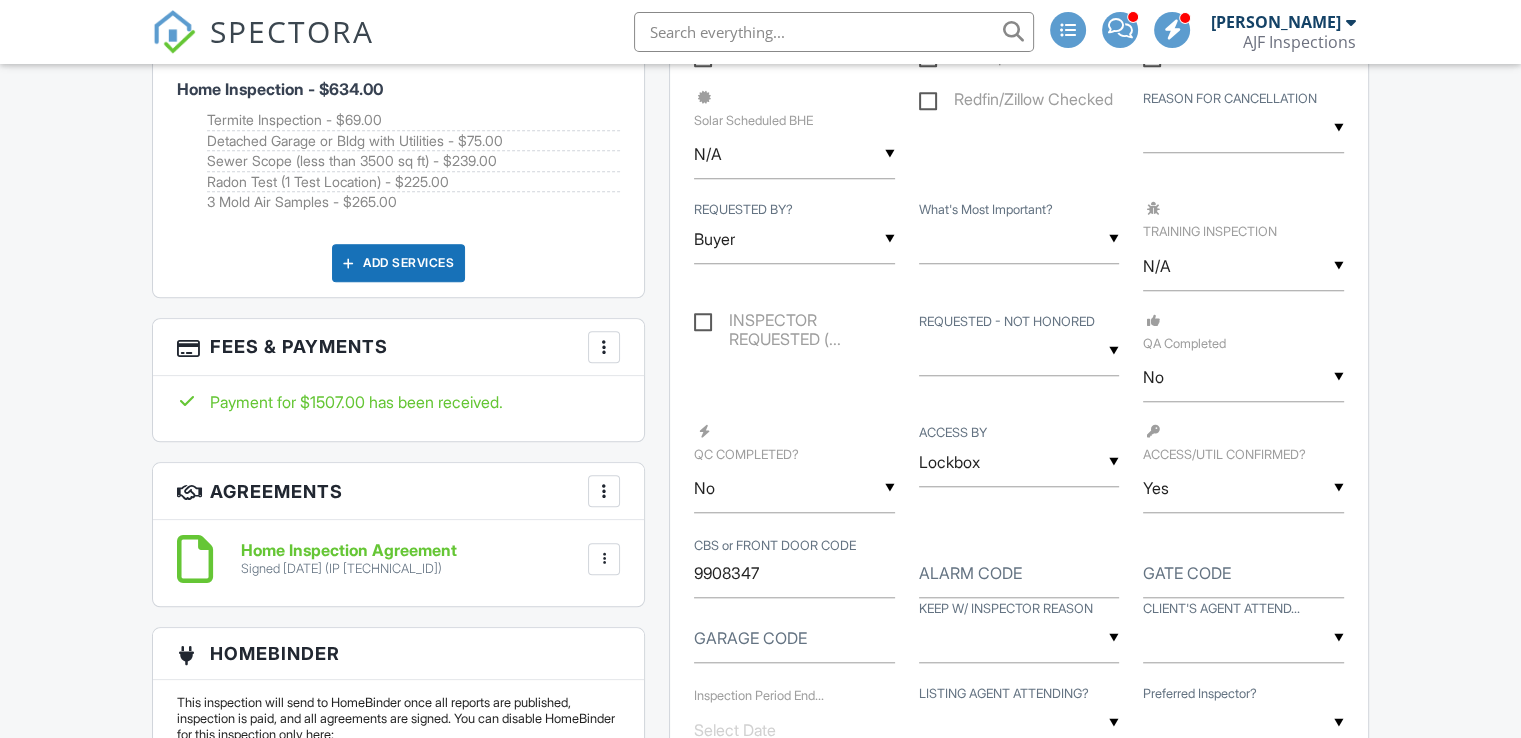 click on "N/A" at bounding box center (1243, 266) 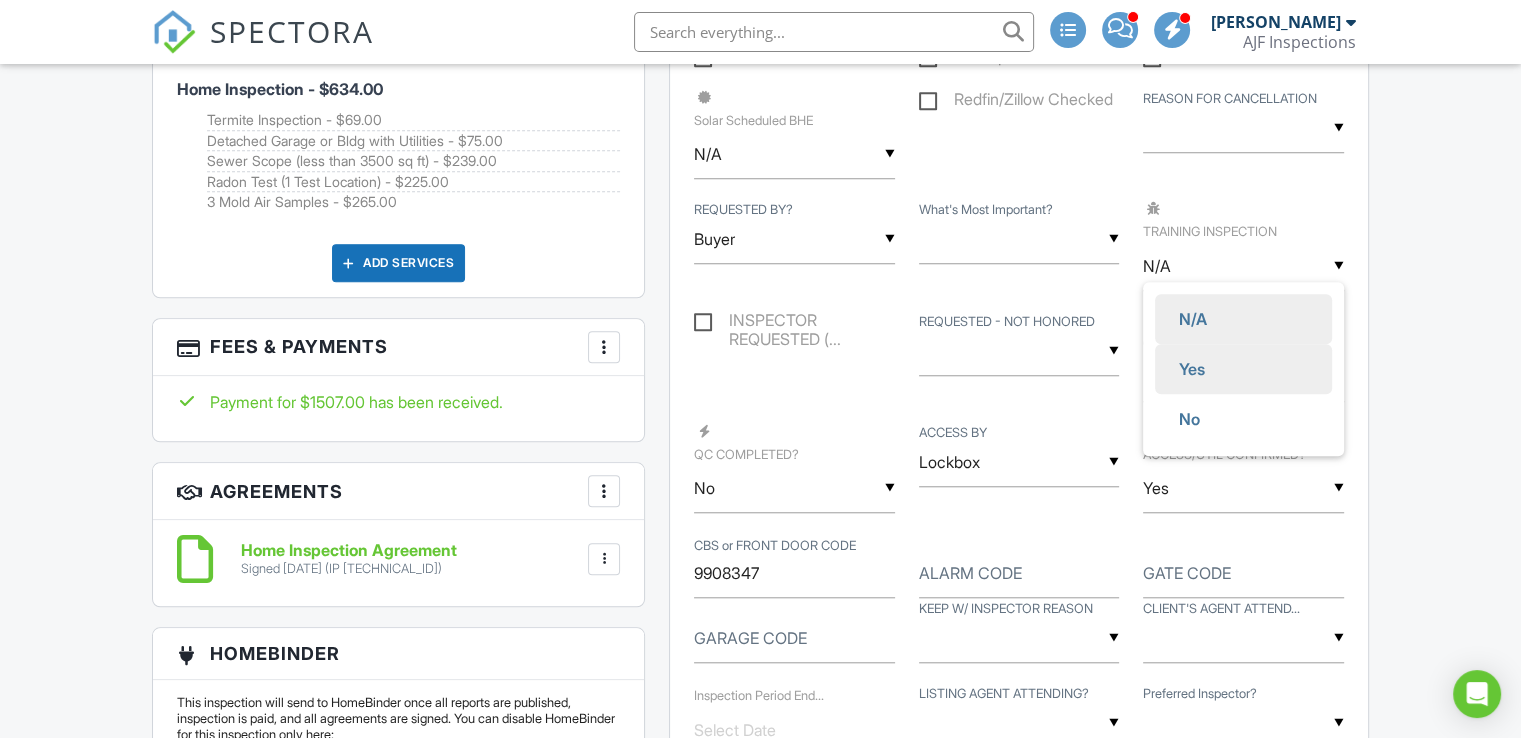 click on "Yes" at bounding box center [1192, 369] 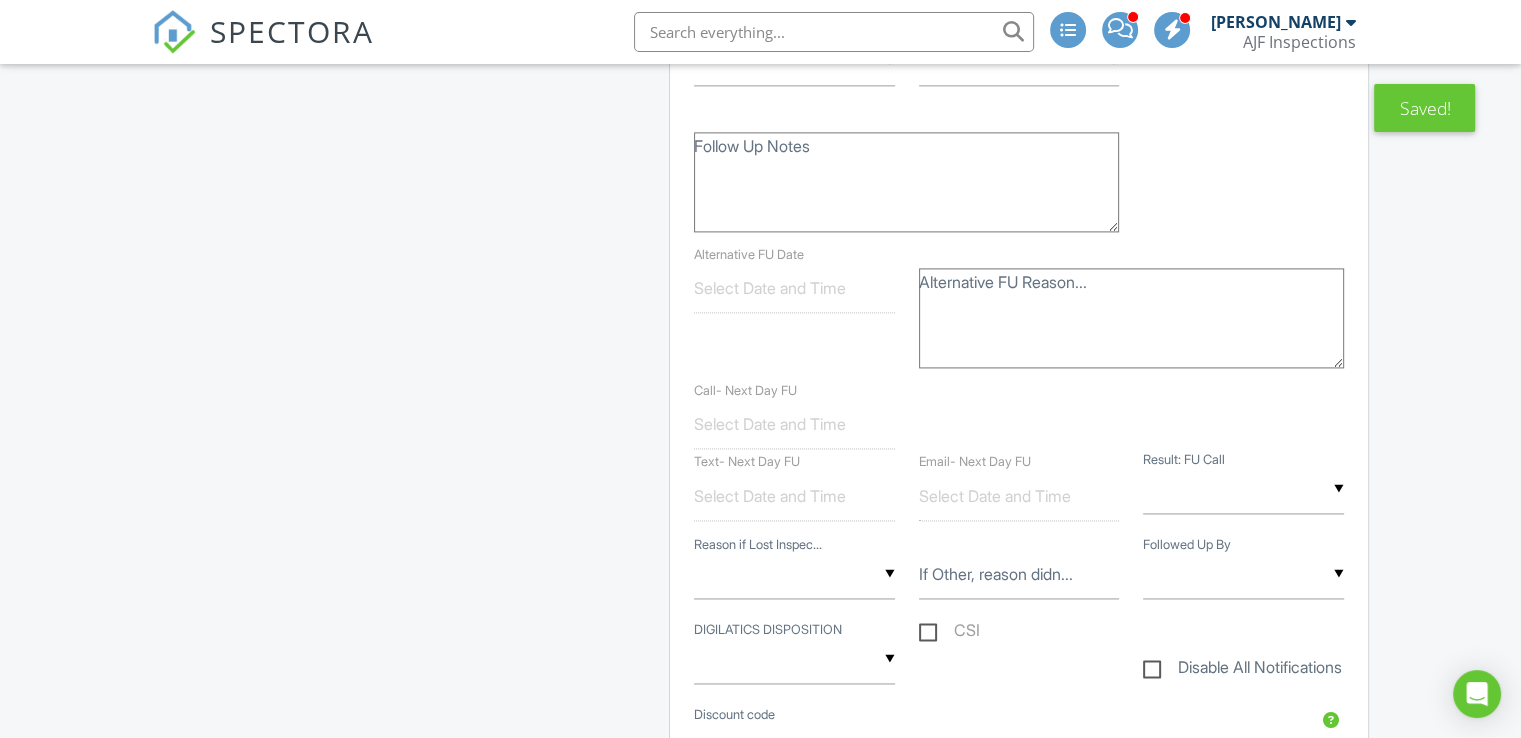 scroll, scrollTop: 2827, scrollLeft: 0, axis: vertical 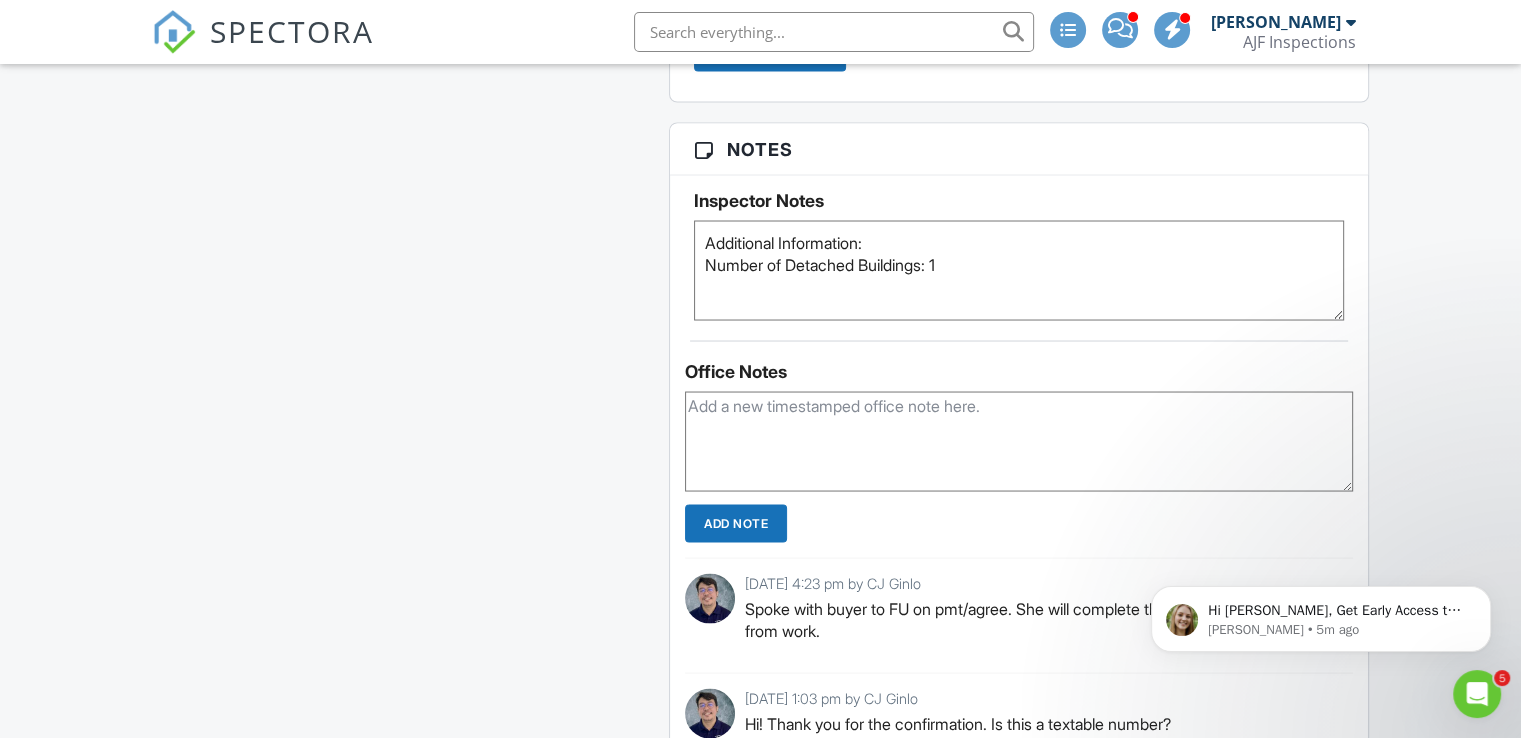 click on "Additional Information:
Number of Detached Buildings: 1" at bounding box center (1019, 270) 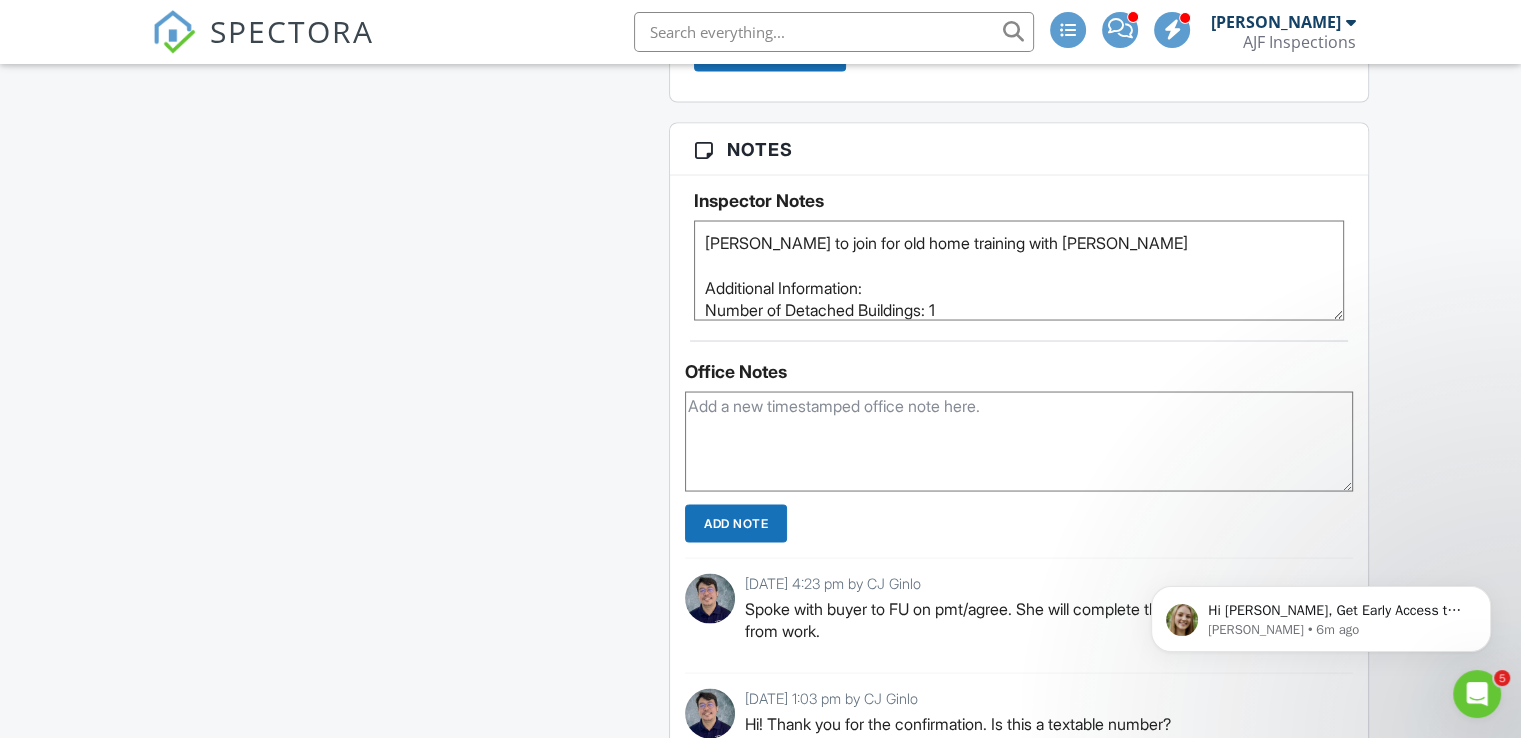 drag, startPoint x: 1056, startPoint y: 235, endPoint x: 556, endPoint y: 237, distance: 500.004 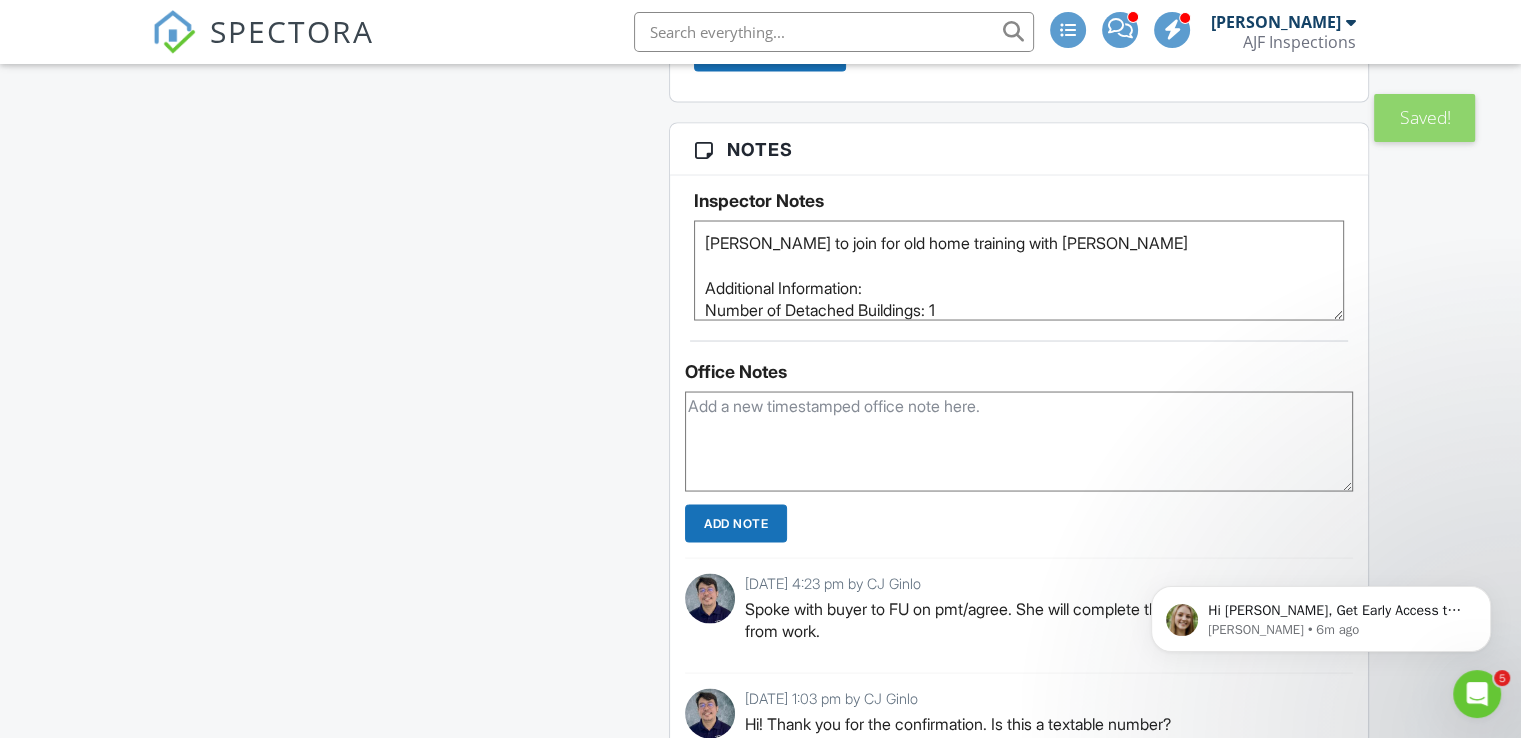 paste on "Cesar to join for old home training with Kurtis" 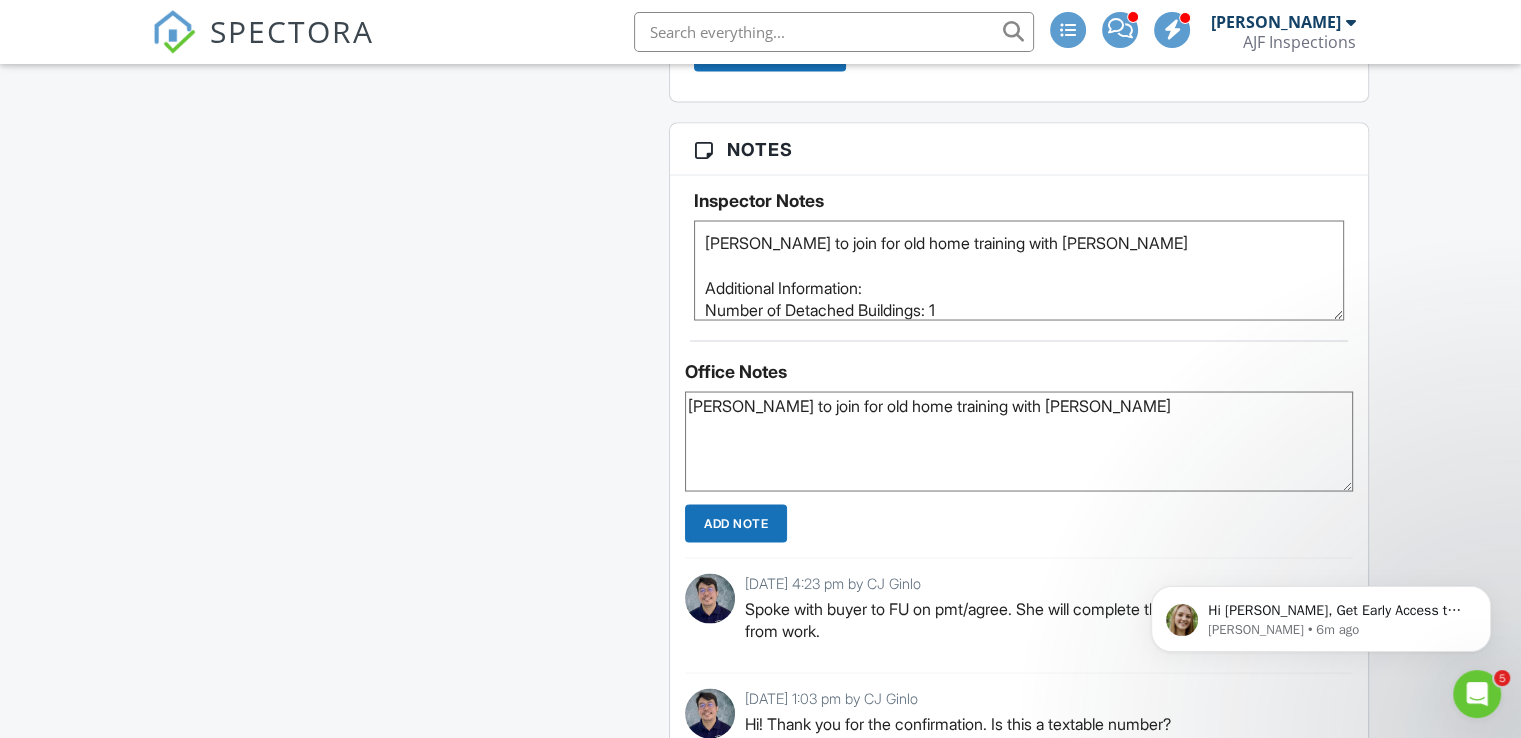 type on "Cesar to join for old home training with Kurtis" 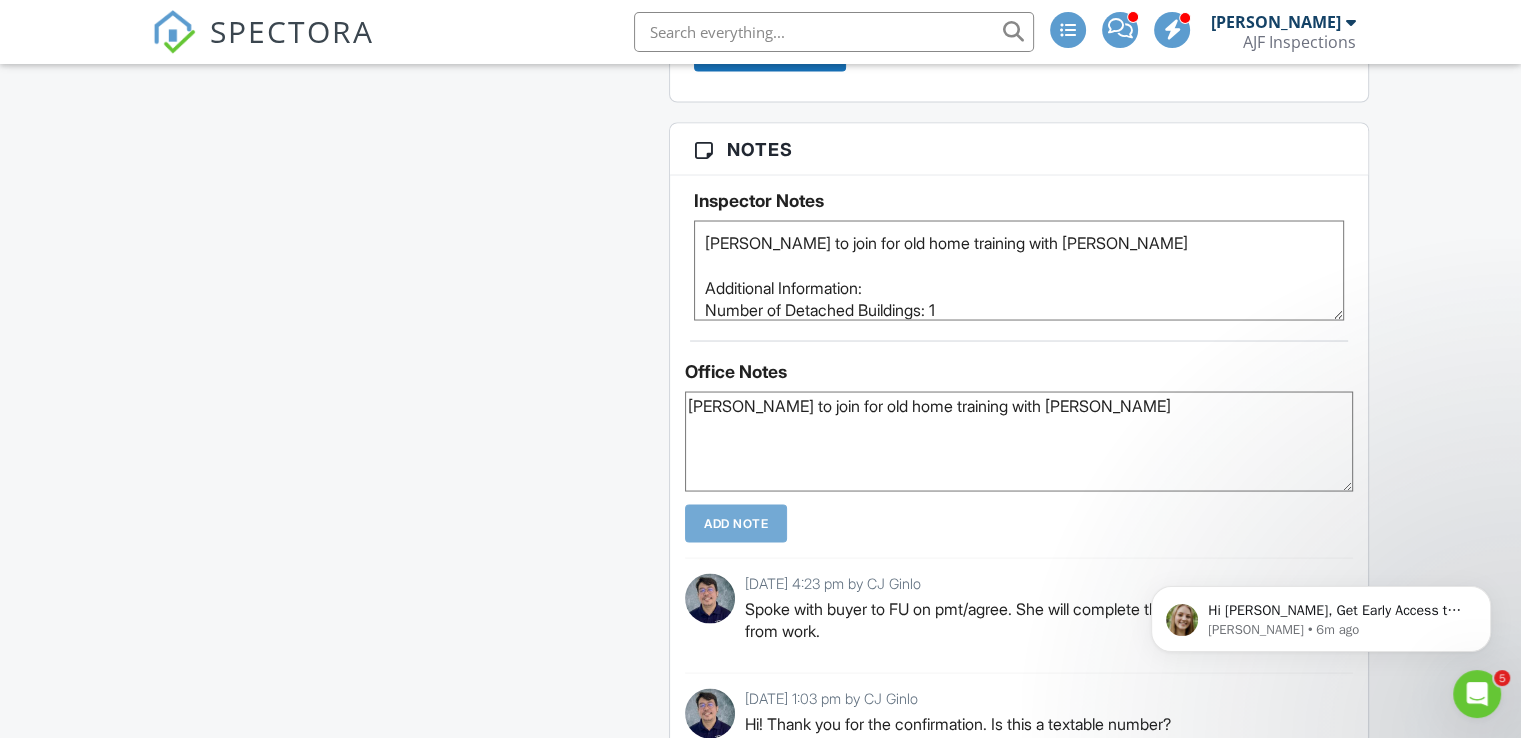 type 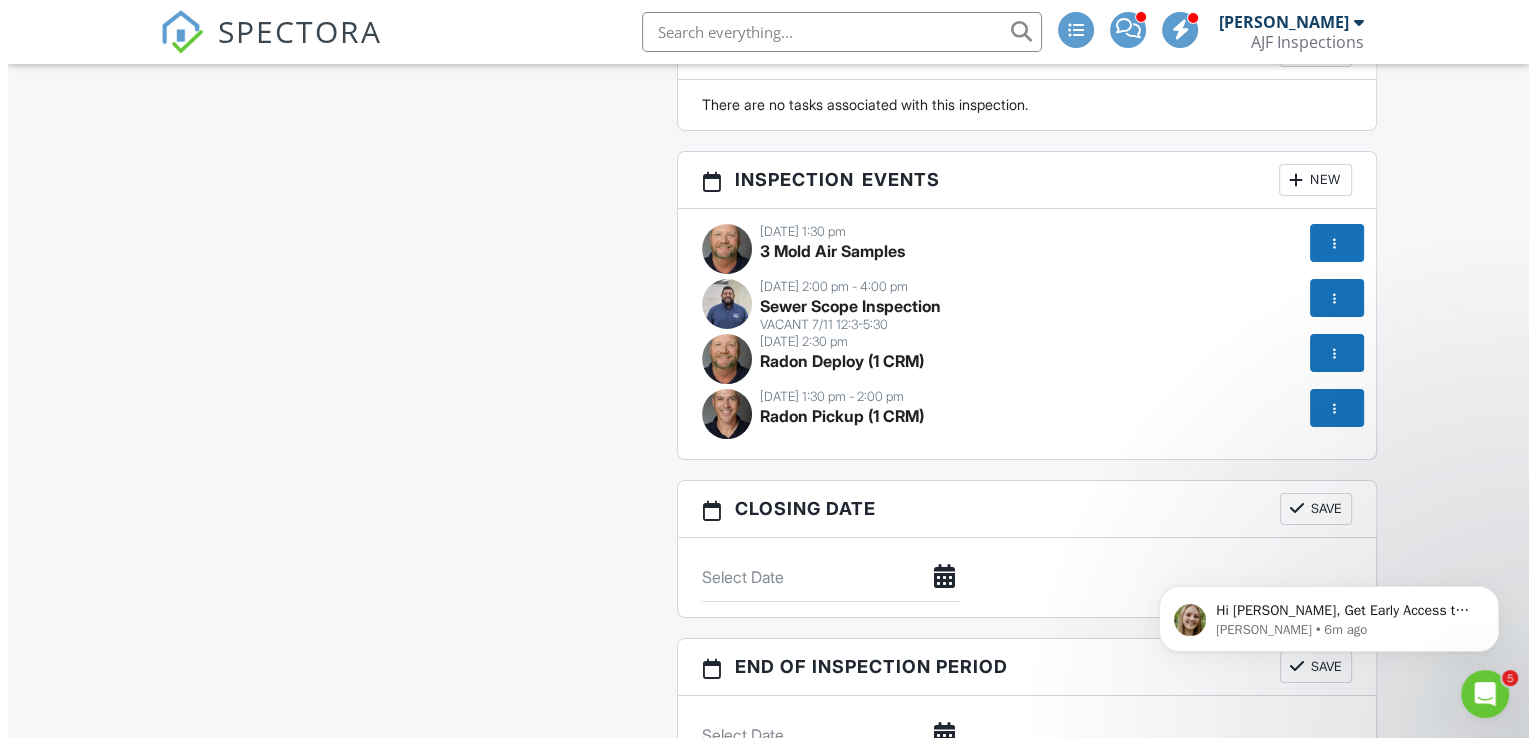 scroll, scrollTop: 7452, scrollLeft: 0, axis: vertical 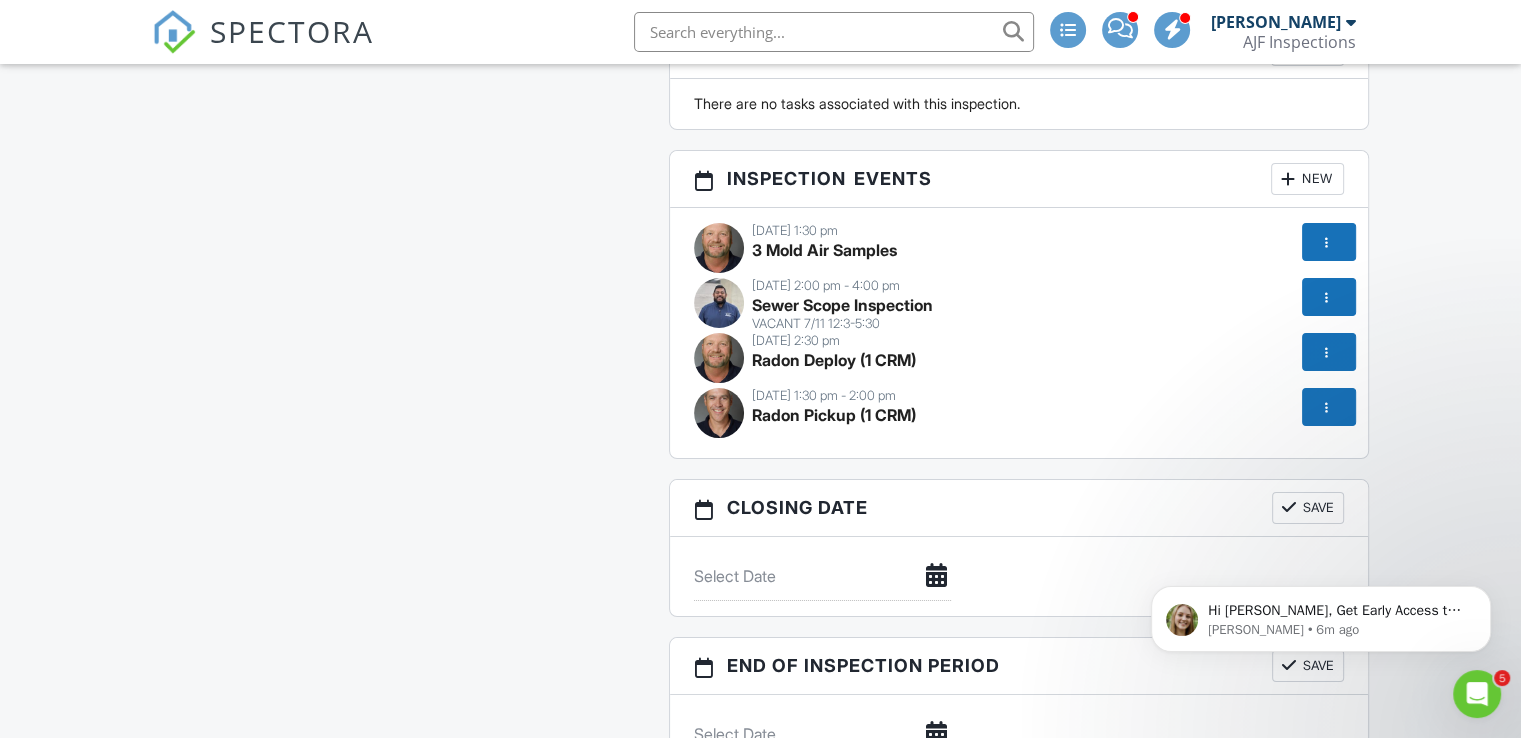 click on "New" at bounding box center (1307, 179) 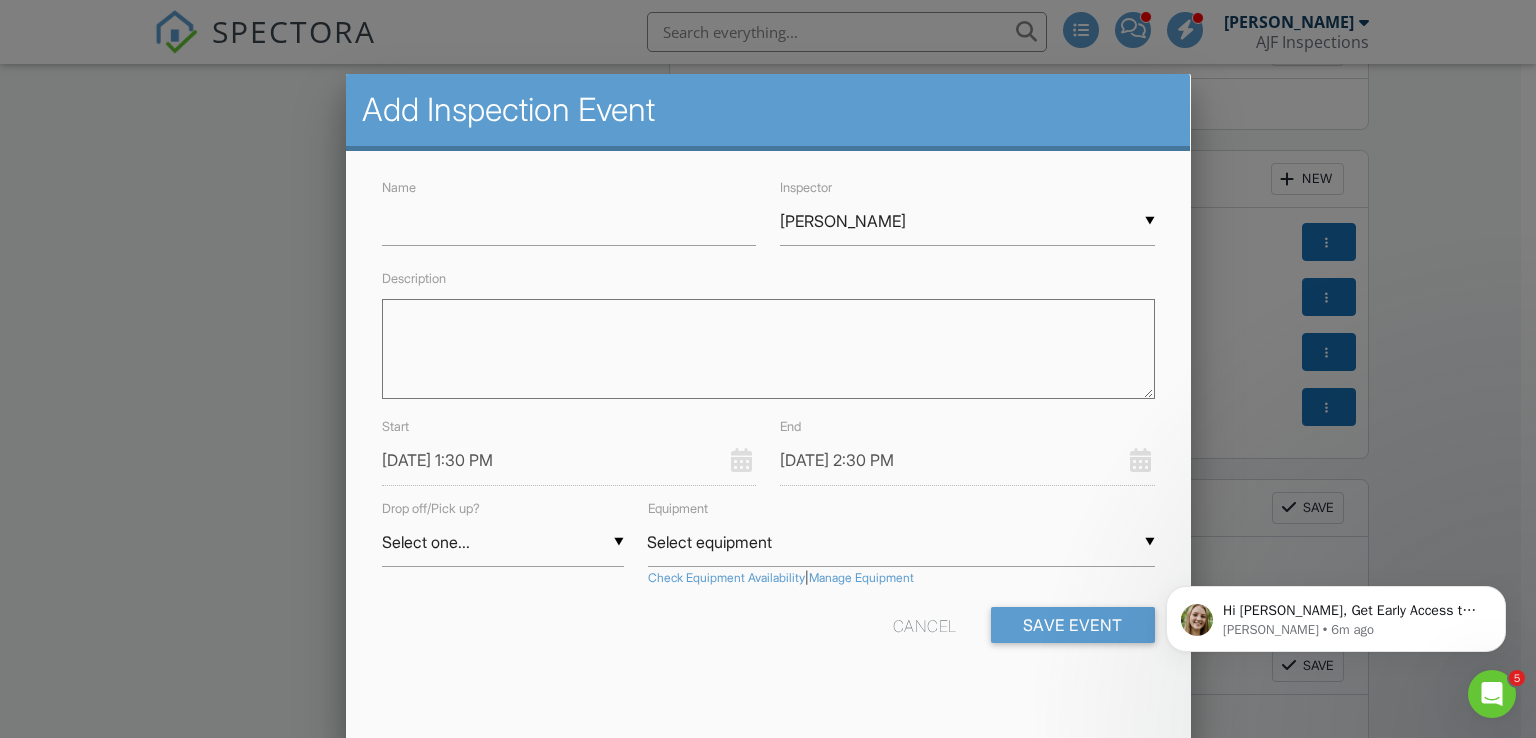click on "▼ Ben Schwartz Ben Schwartz Kurtis Nelson Eric Werner Tyler Wolfe Claudie Ramirez Levi Kinsey Will Neff Matthew Shakespeare David Gramp Chris Jones Hyrum Wilson Frank Watson Matthias Figueroa Khyree Jones Ramon Rice Cesar Rodriguez Hector Jaramillo Michael McGhee Richard Wood Frank Campanella Jeff Manning Josue Rosas Jay Freestone Jesus Macias-Ordonez Francisco Hurtado, Jr Nick Pierson Angel Ramos Damien Wilburn Jeff Hoffman Bright Home Energy Ben Schwartz
Kurtis Nelson
Eric Werner
Tyler Wolfe
Claudie Ramirez
Levi Kinsey
Will Neff
Matthew Shakespeare
David Gramp
Chris Jones
Hyrum Wilson
Frank Watson
Matthias Figueroa
Khyree Jones
Ramon Rice
Cesar Rodriguez
Hector Jaramillo
Michael McGhee
Richard Wood
Frank Campanella
Jeff Manning
Josue Rosas
Jay Freestone
Jesus Macias-Ordonez
Francisco Hurtado, Jr
Nick Pierson
Angel Ramos
Damien Wilburn
Jeff Hoffman
Bright Home Energy" at bounding box center [967, 221] 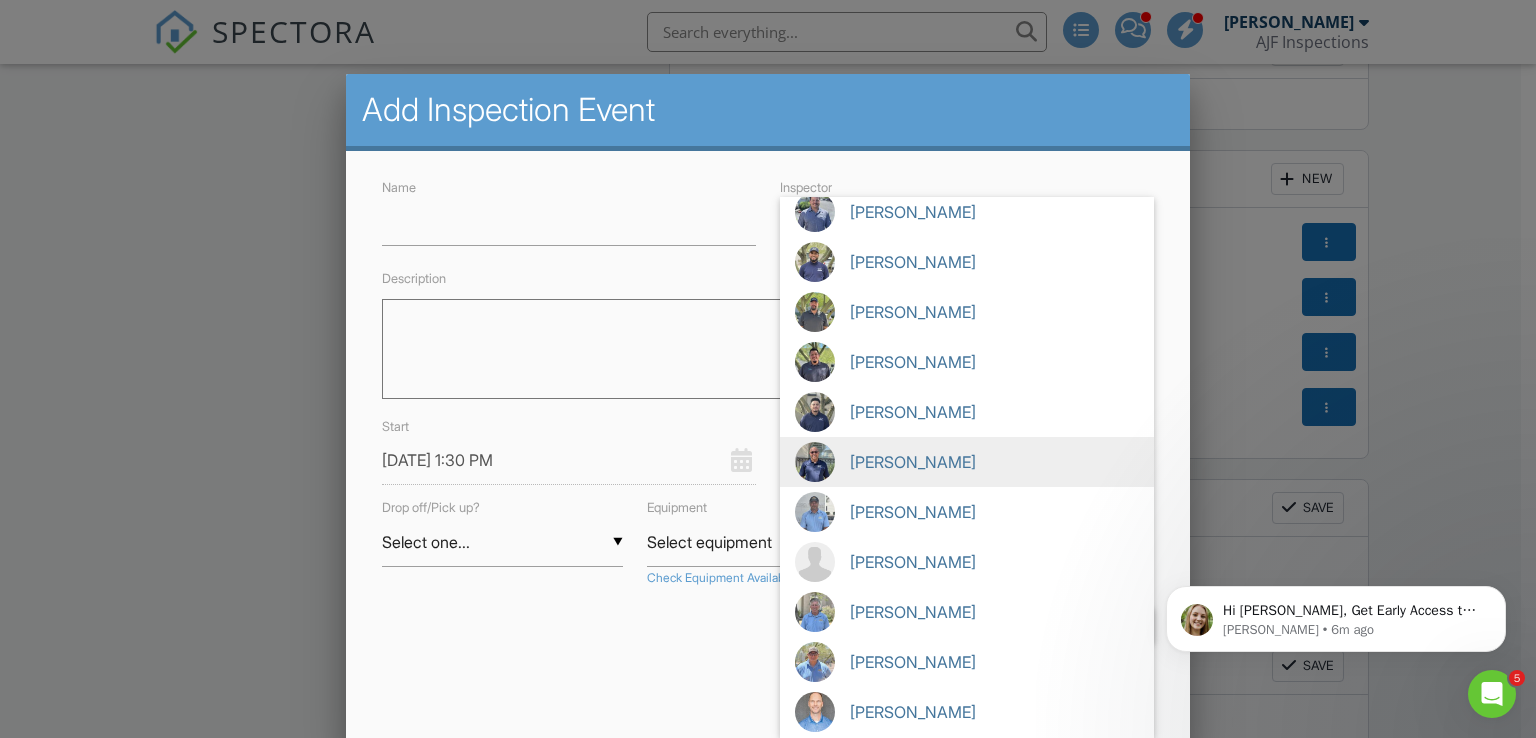 scroll, scrollTop: 602, scrollLeft: 0, axis: vertical 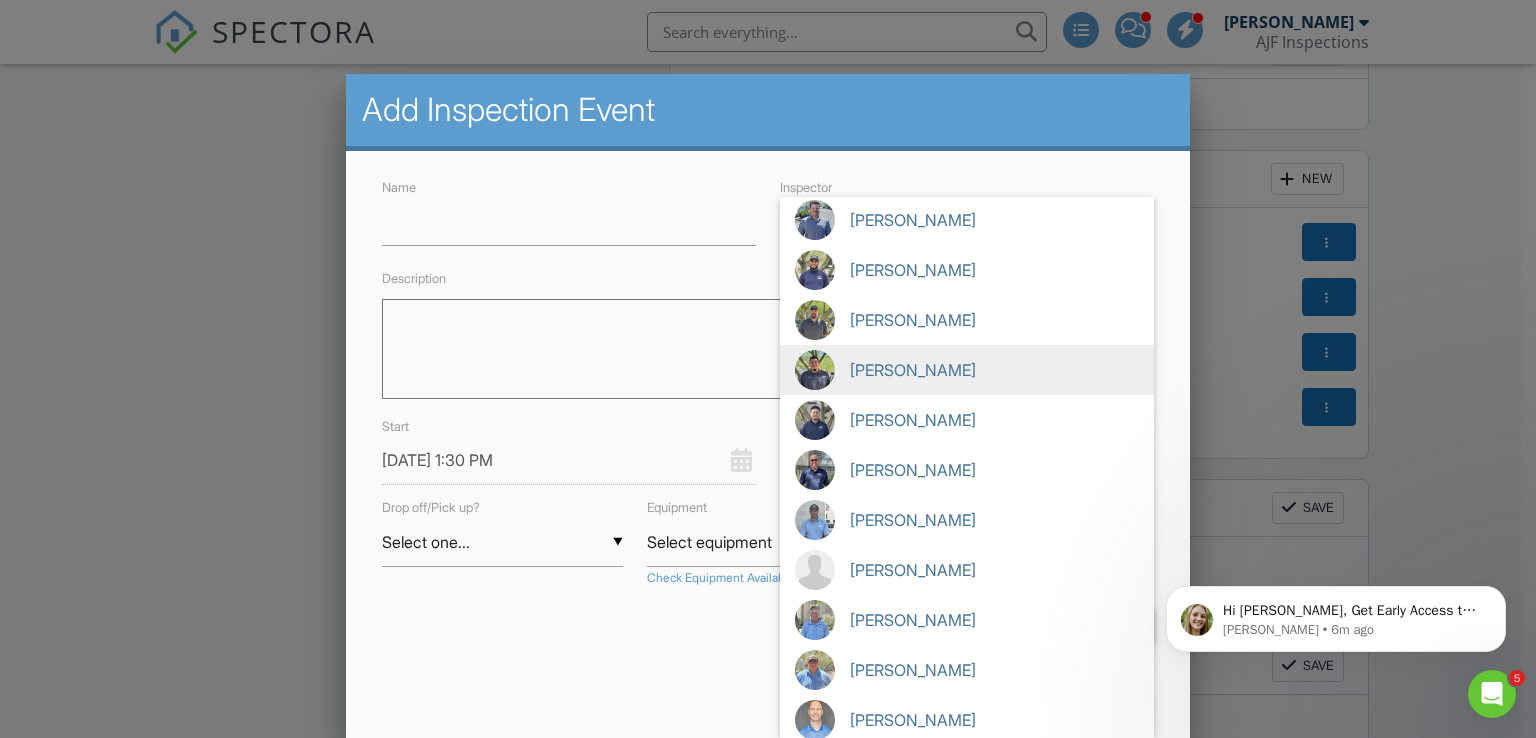 click on "[PERSON_NAME]" at bounding box center [967, 370] 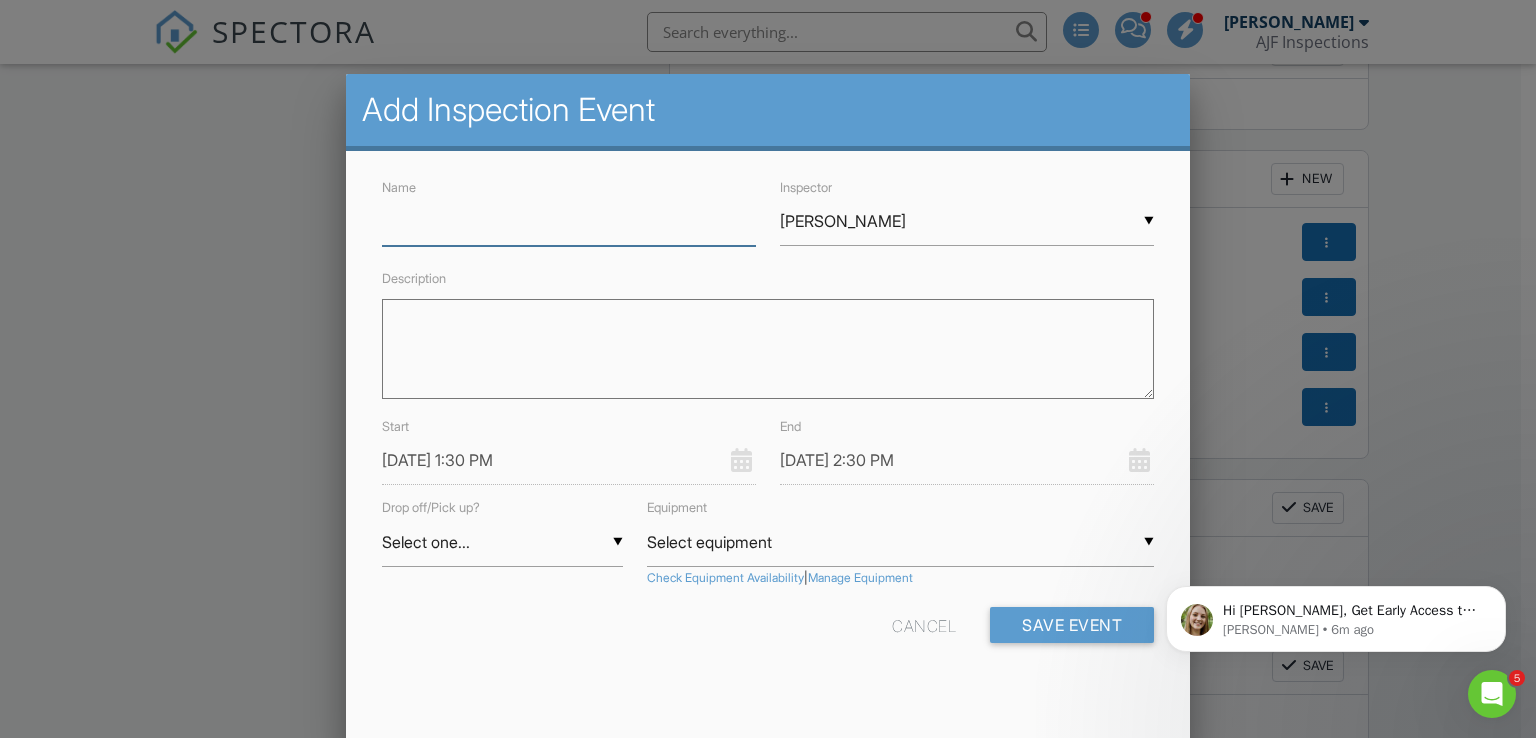 click on "Name" at bounding box center (569, 221) 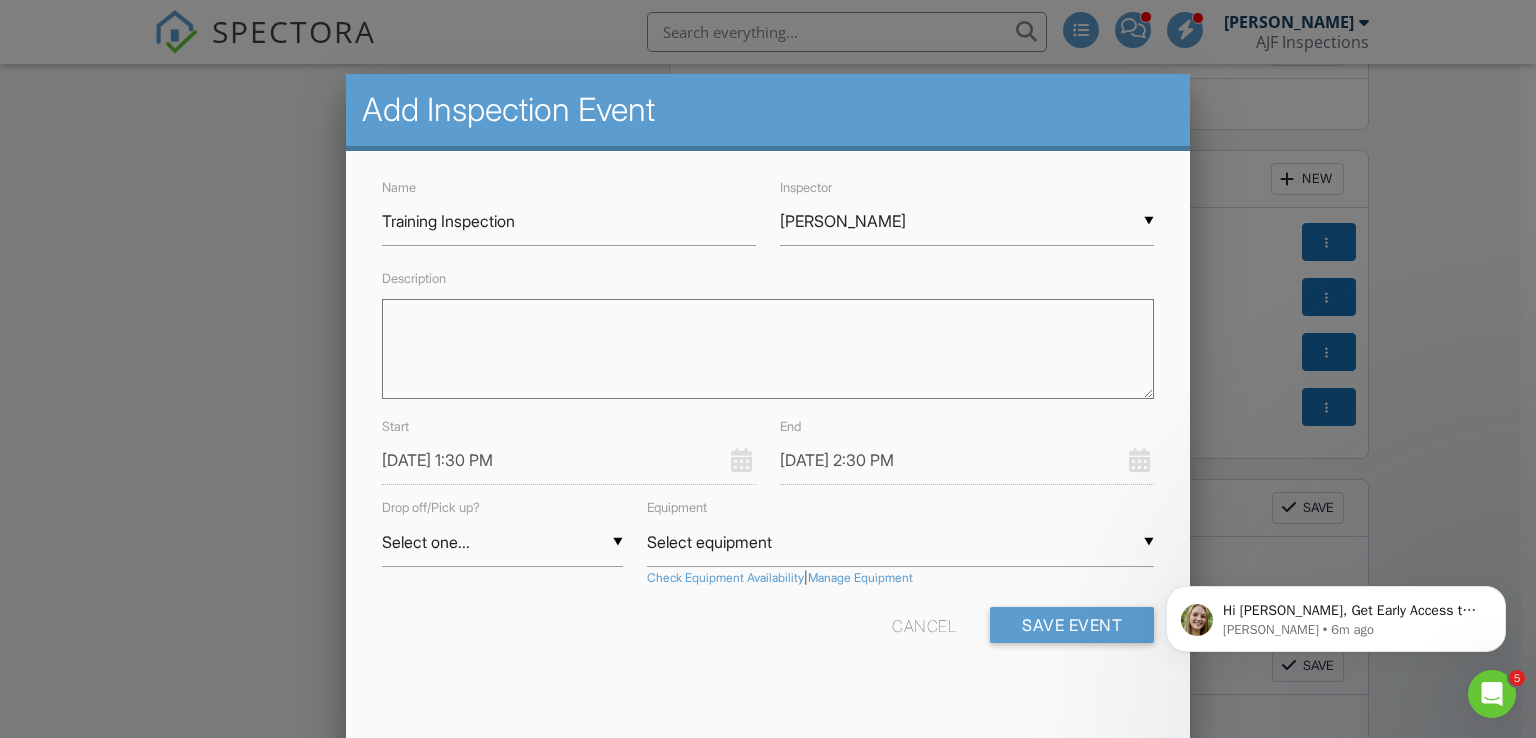 click on "Description" at bounding box center [768, 349] 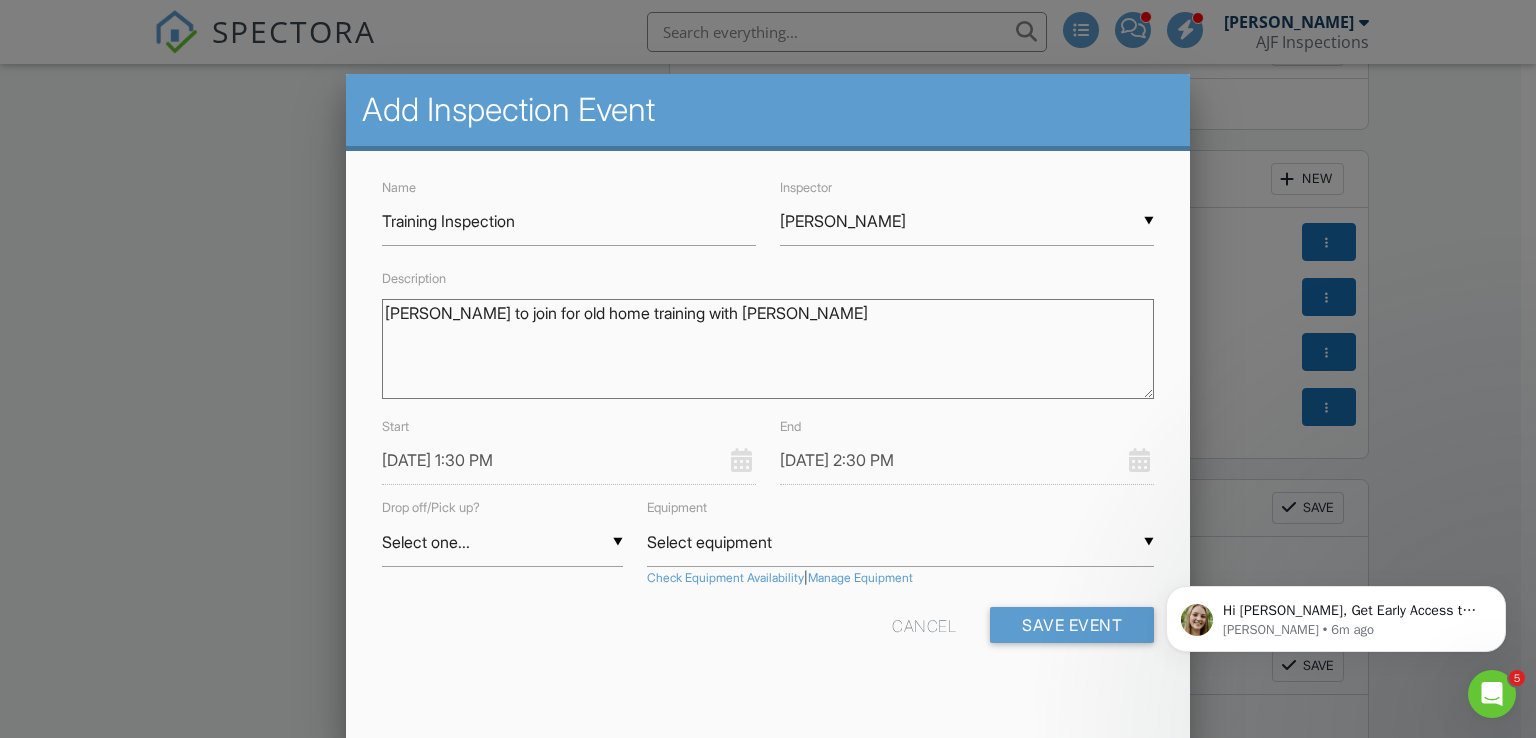 type on "Cesar to join for old home training with Kurtis" 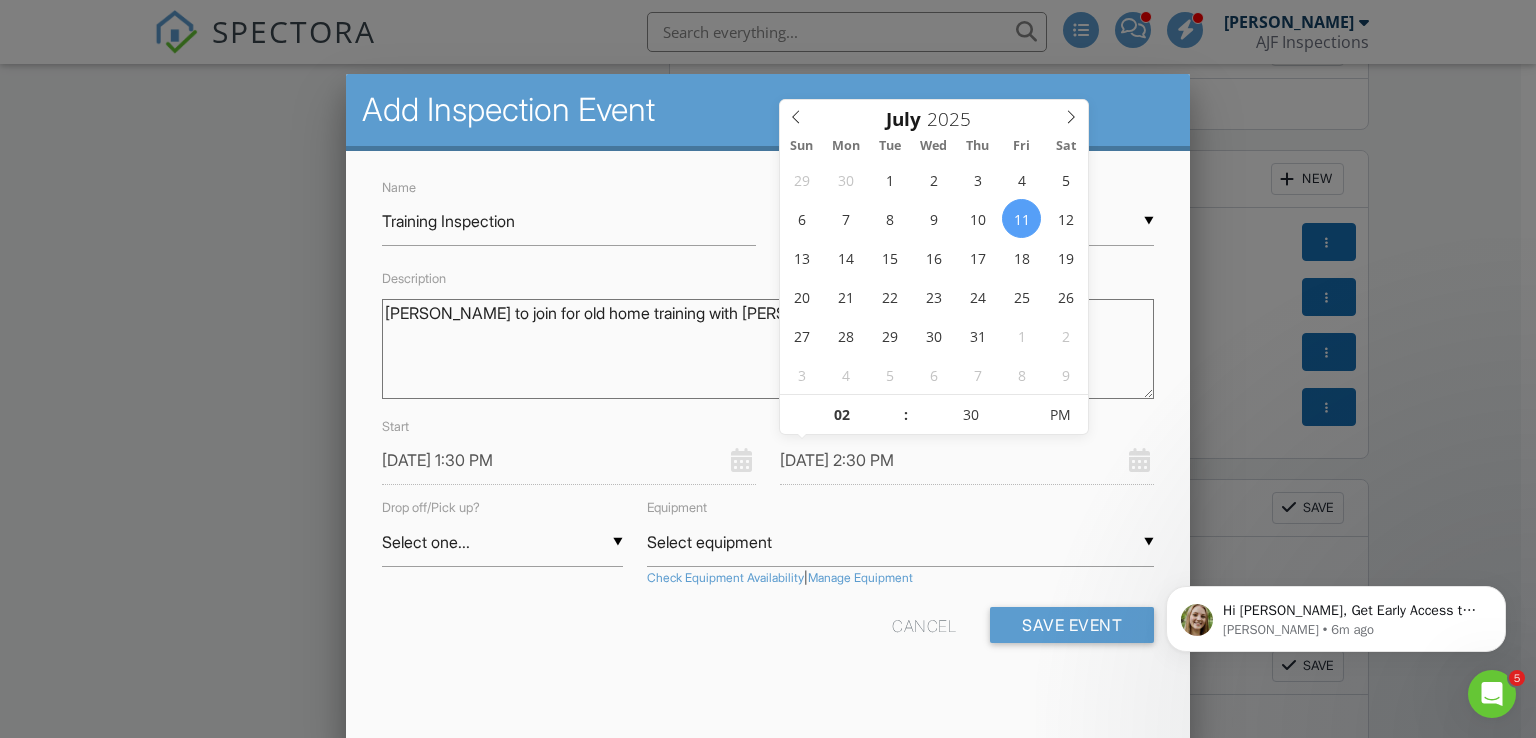 click on "07/11/2025 2:30 PM" at bounding box center [967, 460] 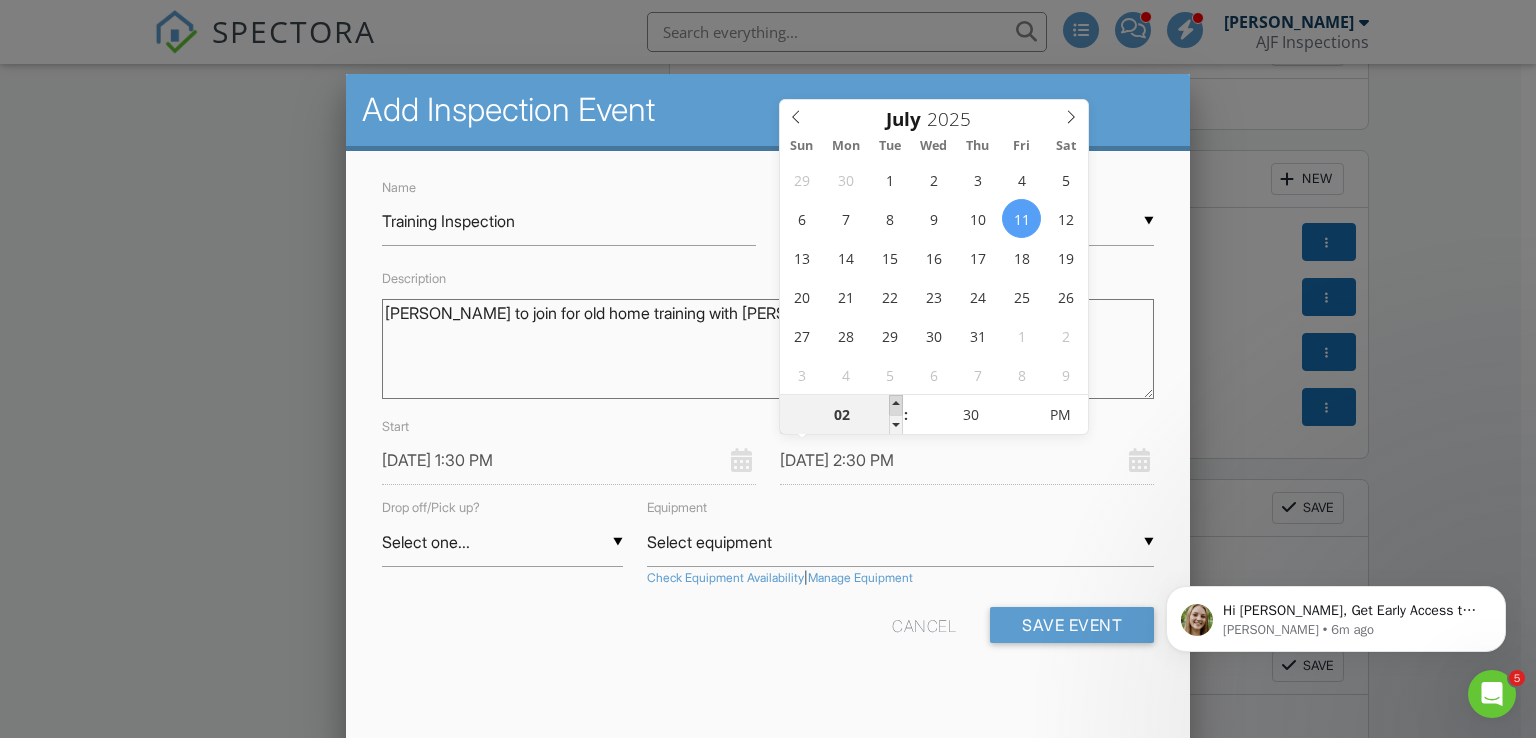 type on "07/11/2025 3:30 PM" 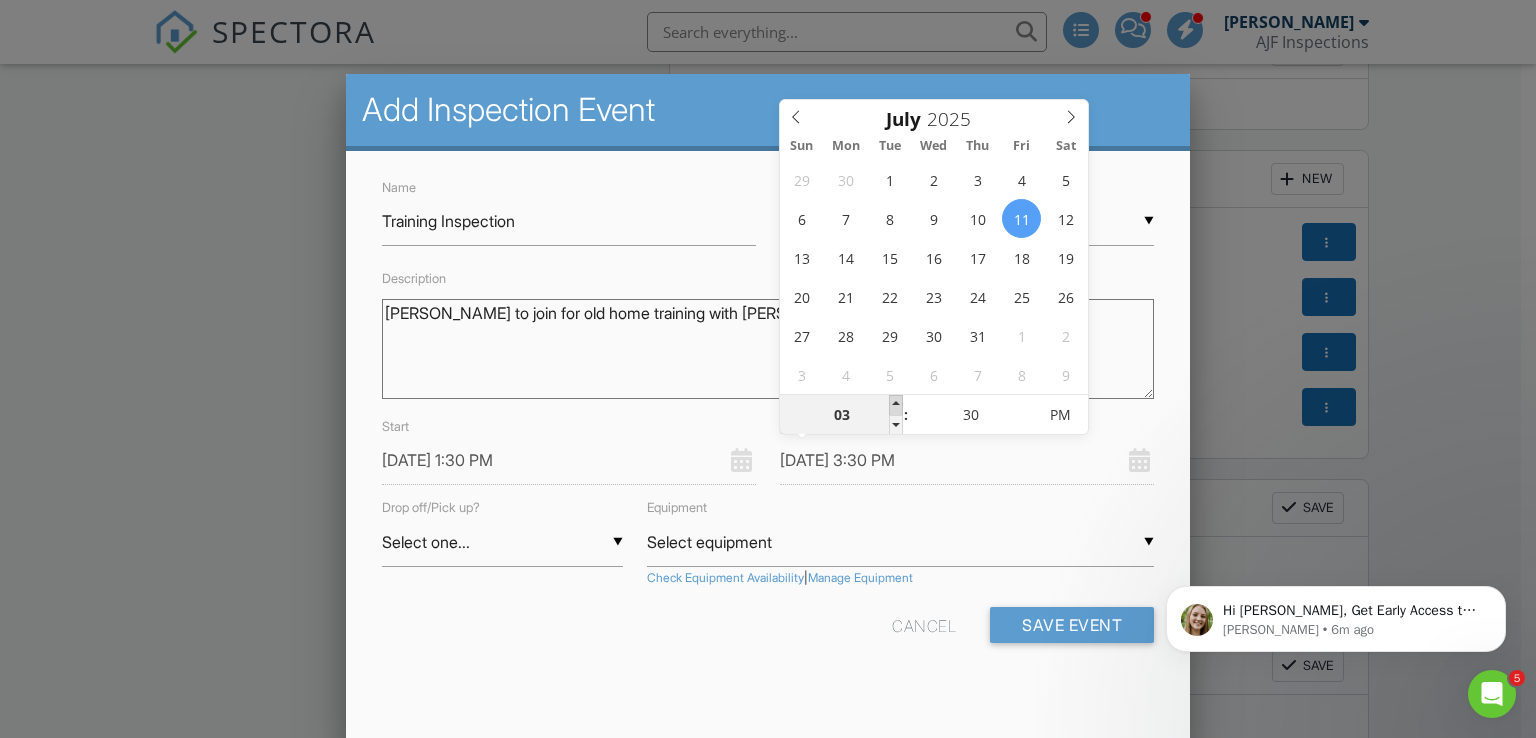 click at bounding box center [896, 405] 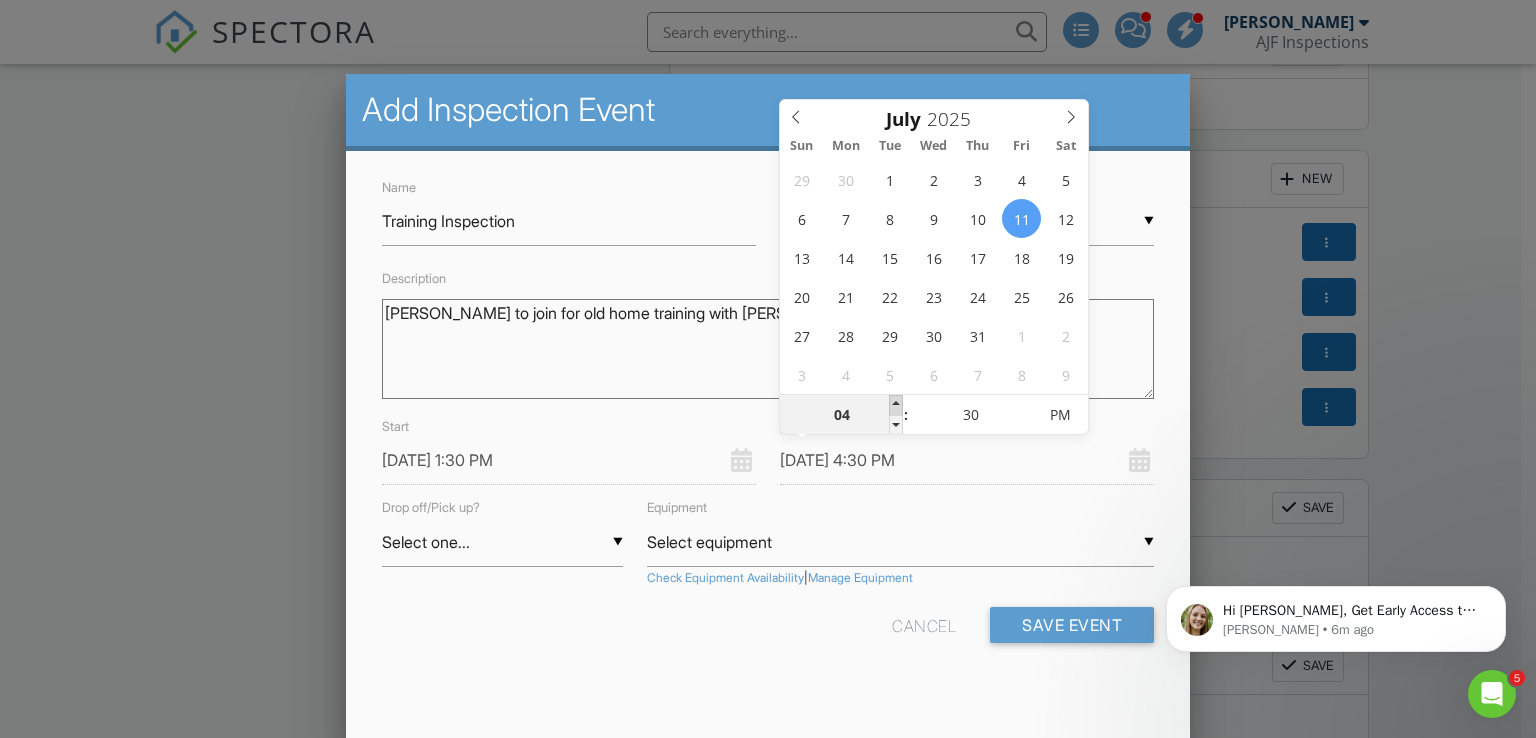 click at bounding box center [896, 405] 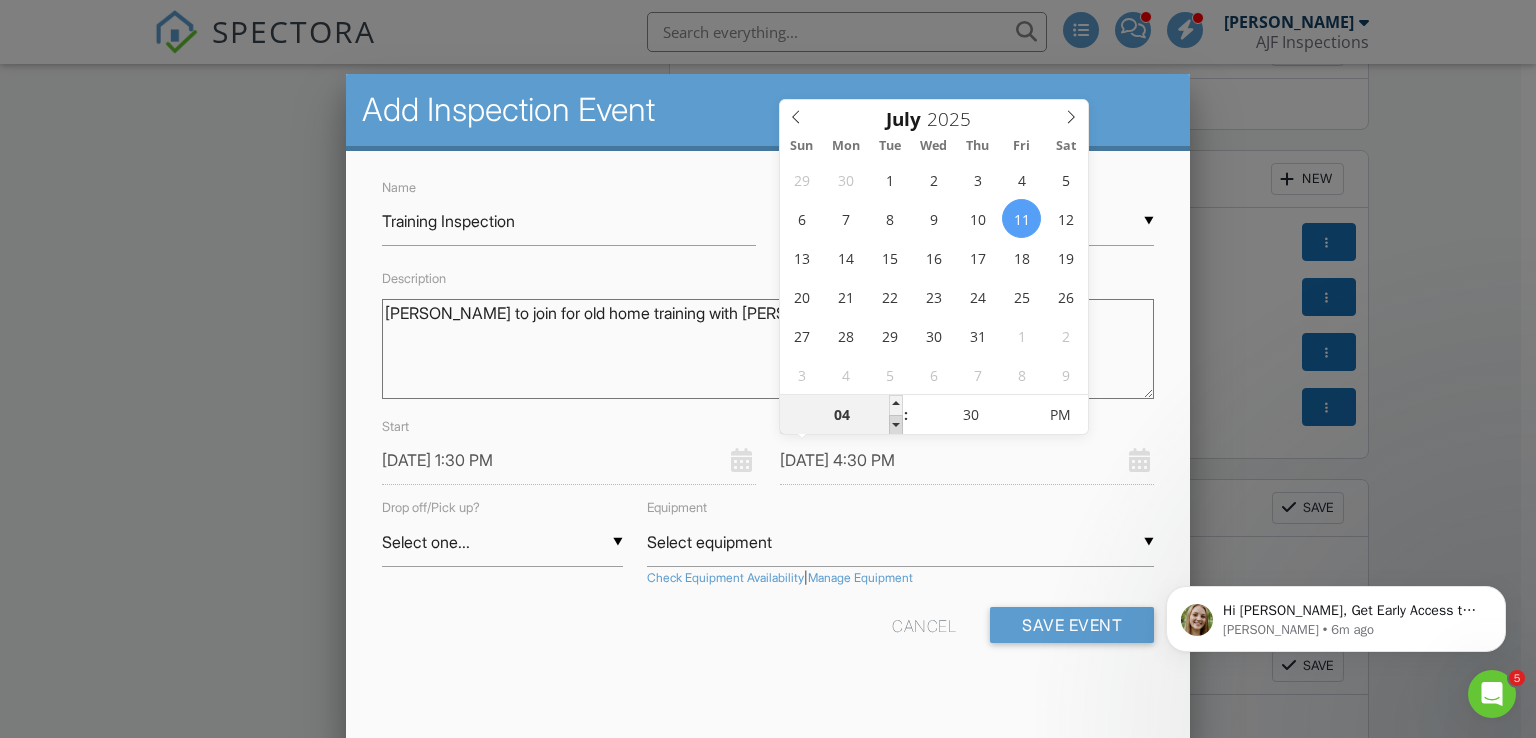 type on "07/11/2025 3:30 PM" 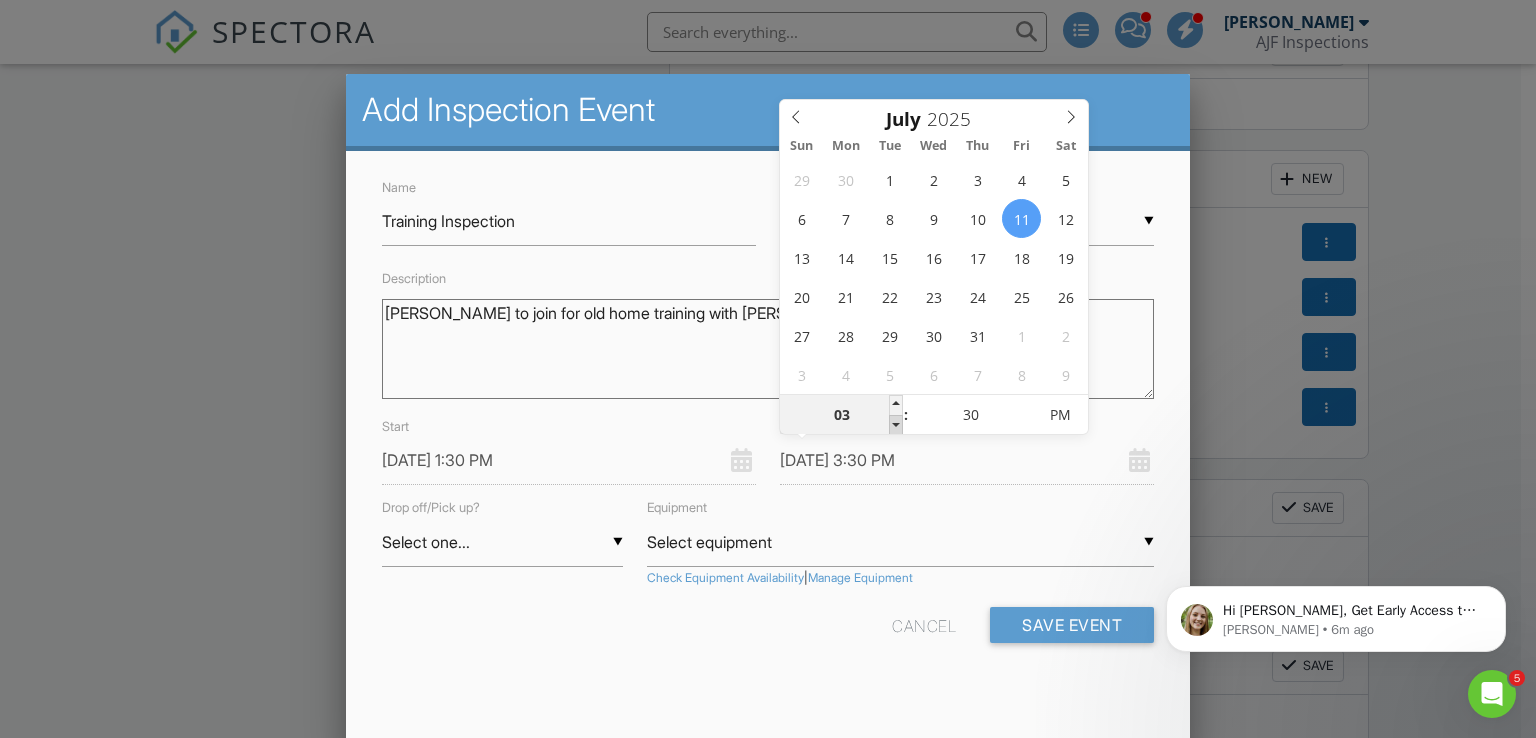 click at bounding box center [896, 425] 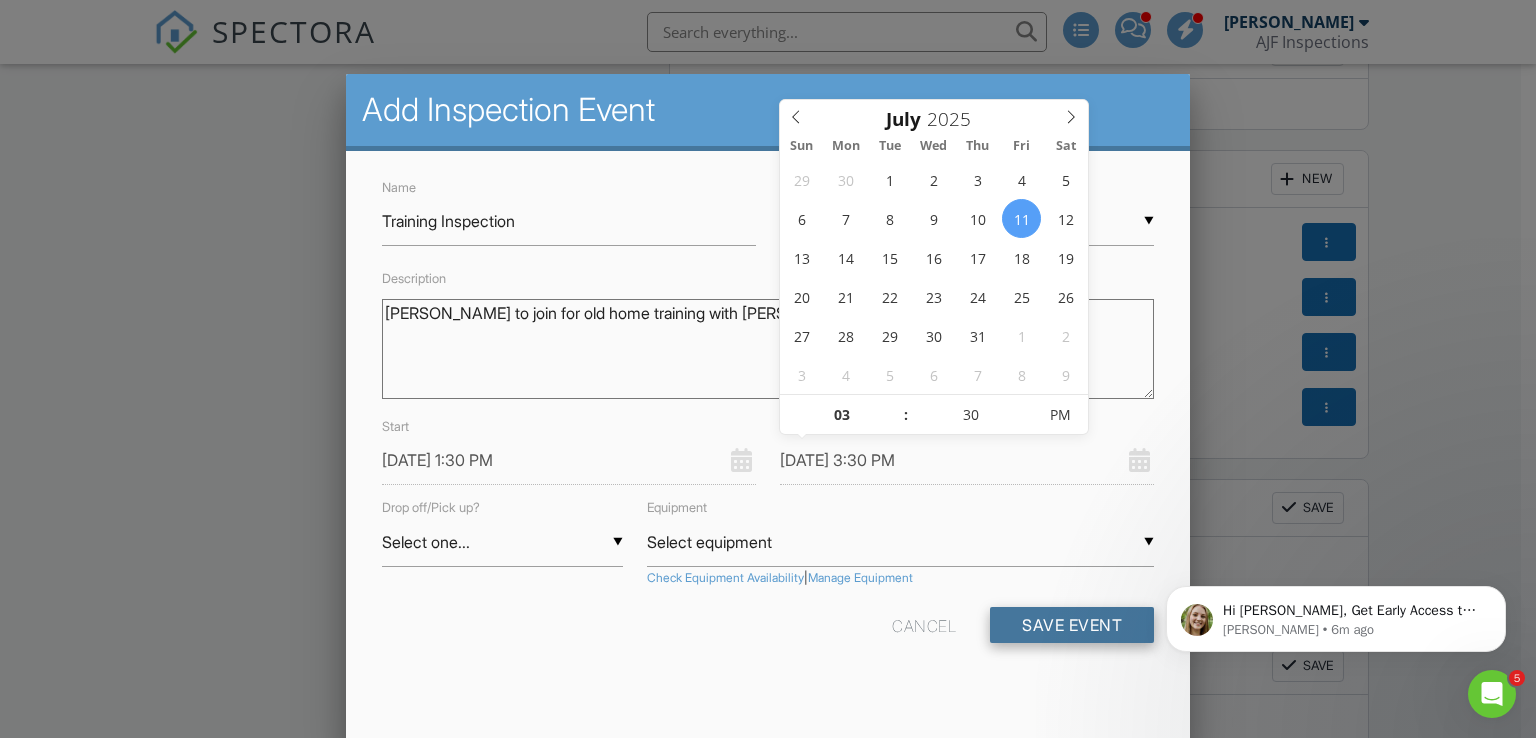 click on "Save Event" at bounding box center (1072, 625) 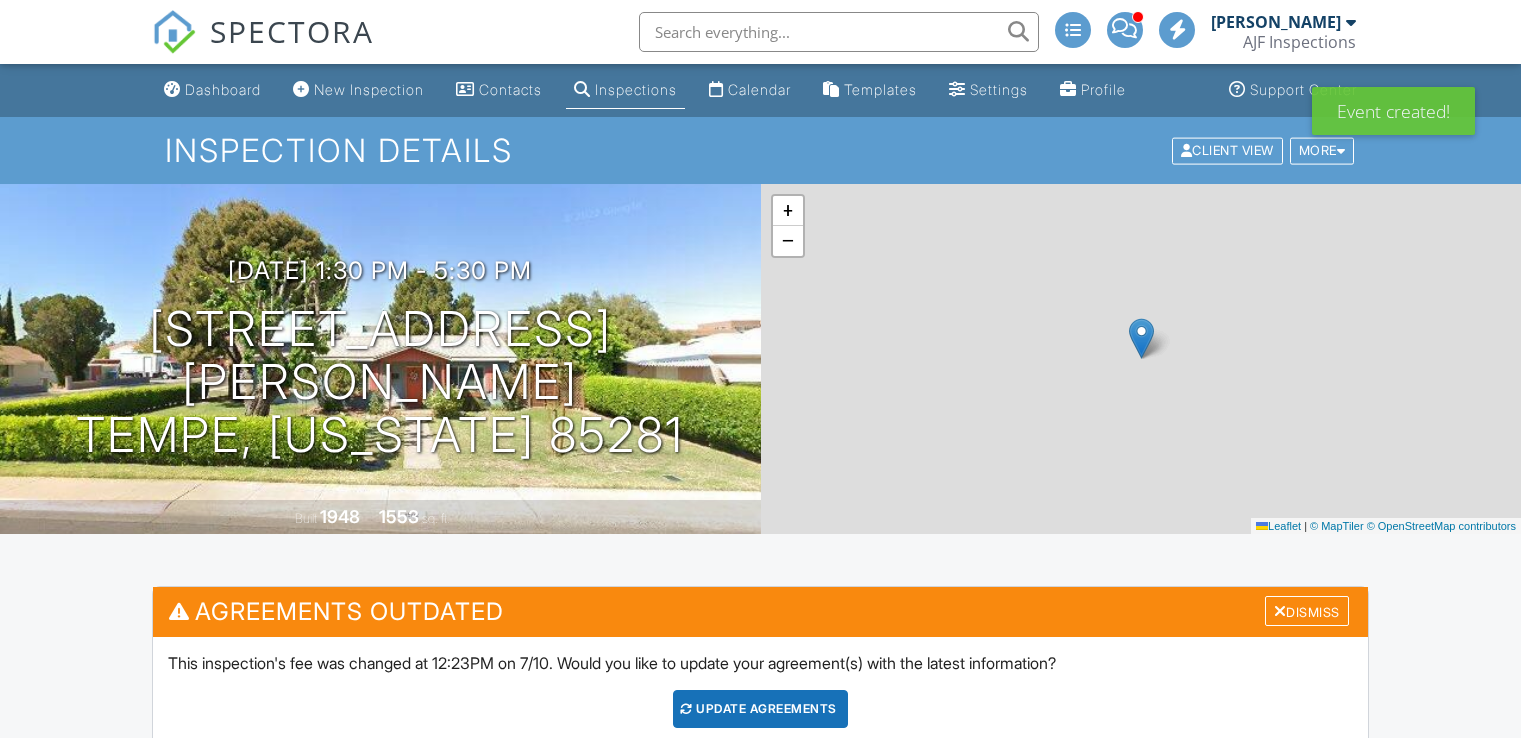 scroll, scrollTop: 0, scrollLeft: 0, axis: both 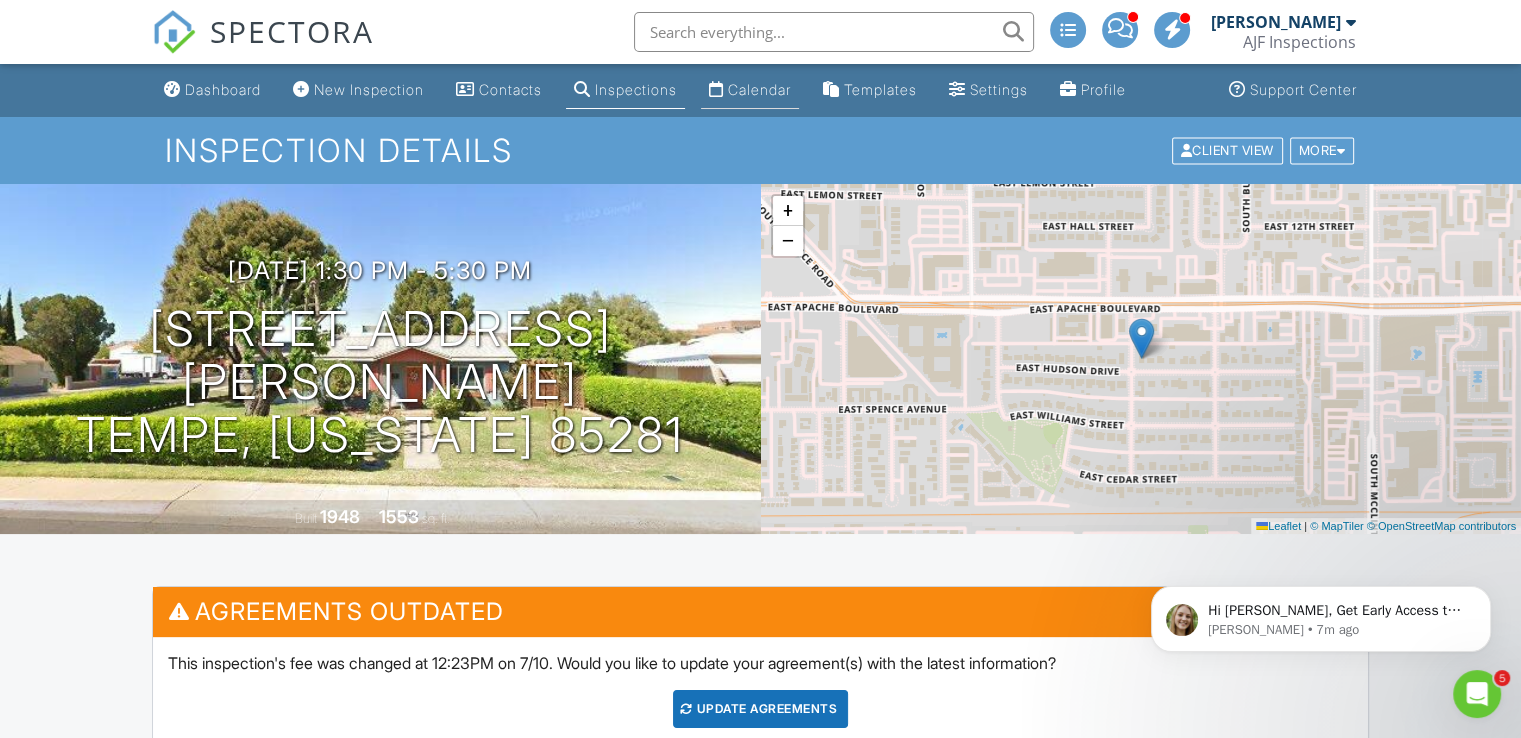 click on "Calendar" at bounding box center [759, 89] 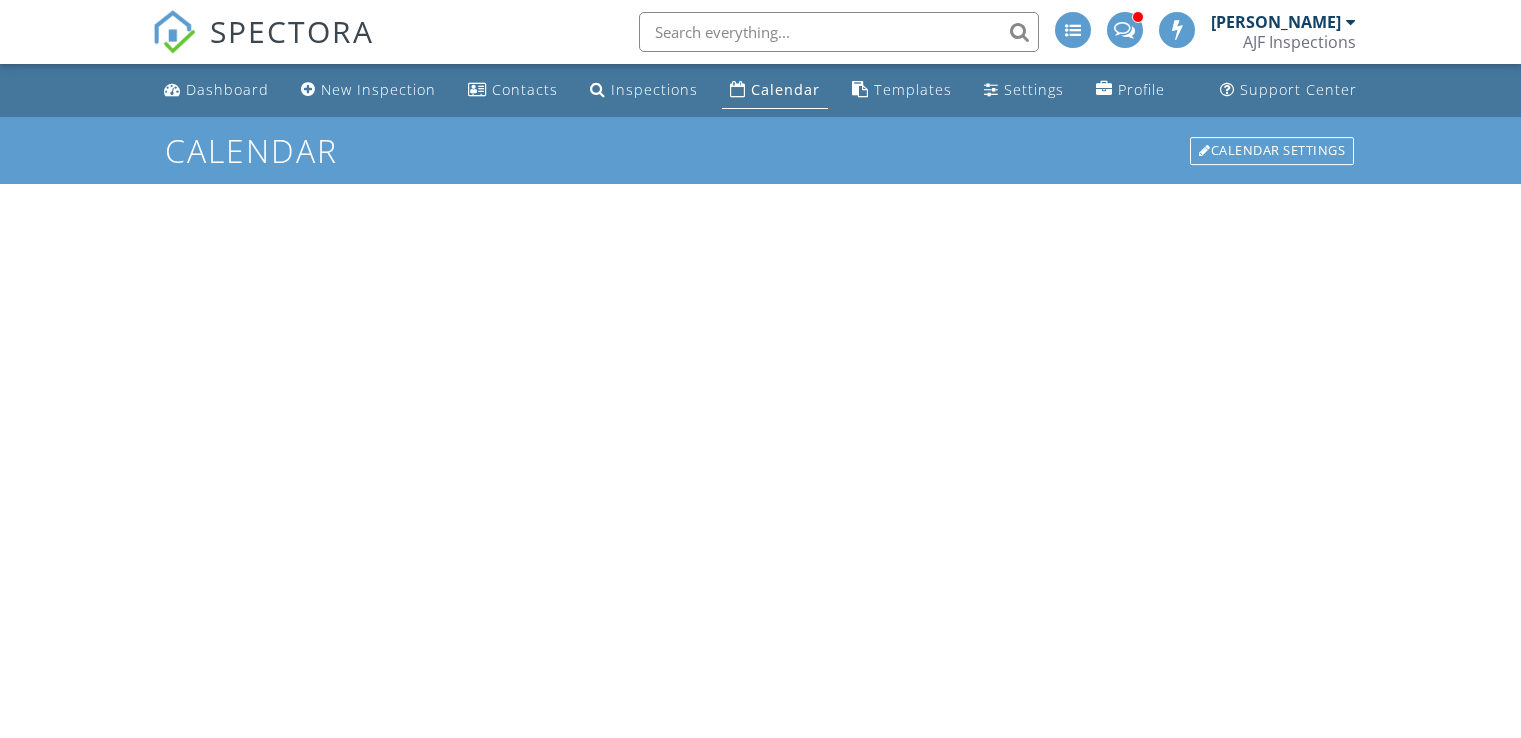 scroll, scrollTop: 0, scrollLeft: 0, axis: both 